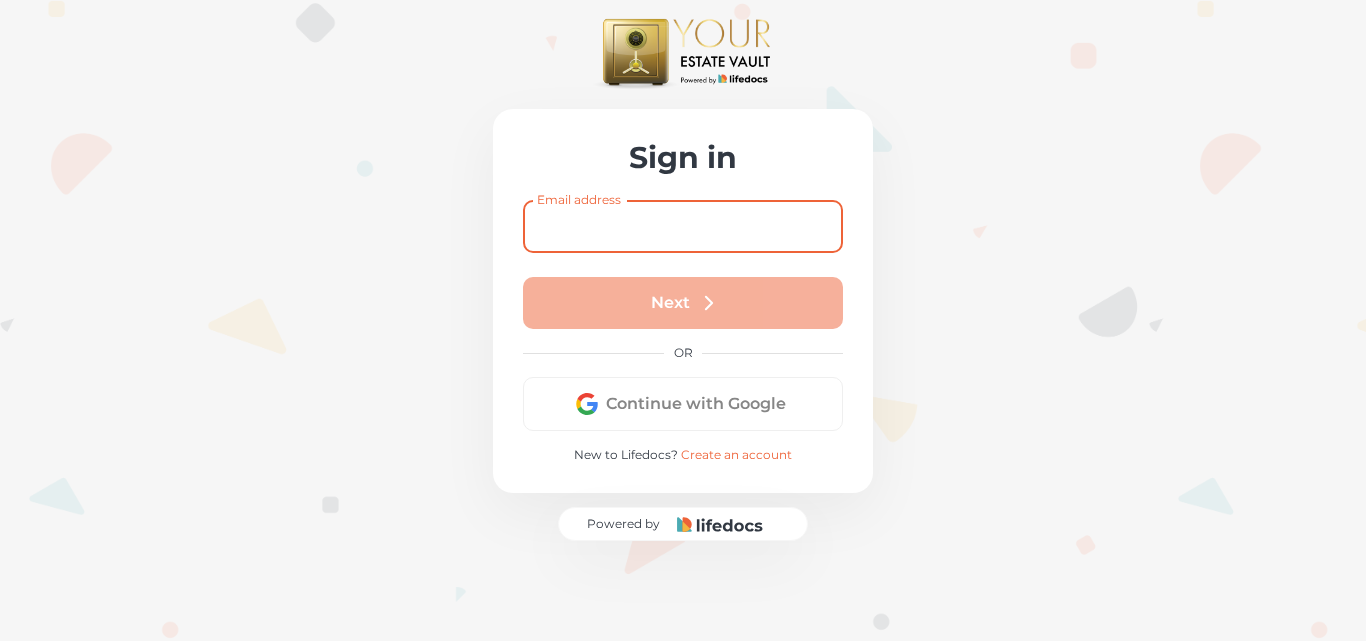 scroll, scrollTop: 0, scrollLeft: 0, axis: both 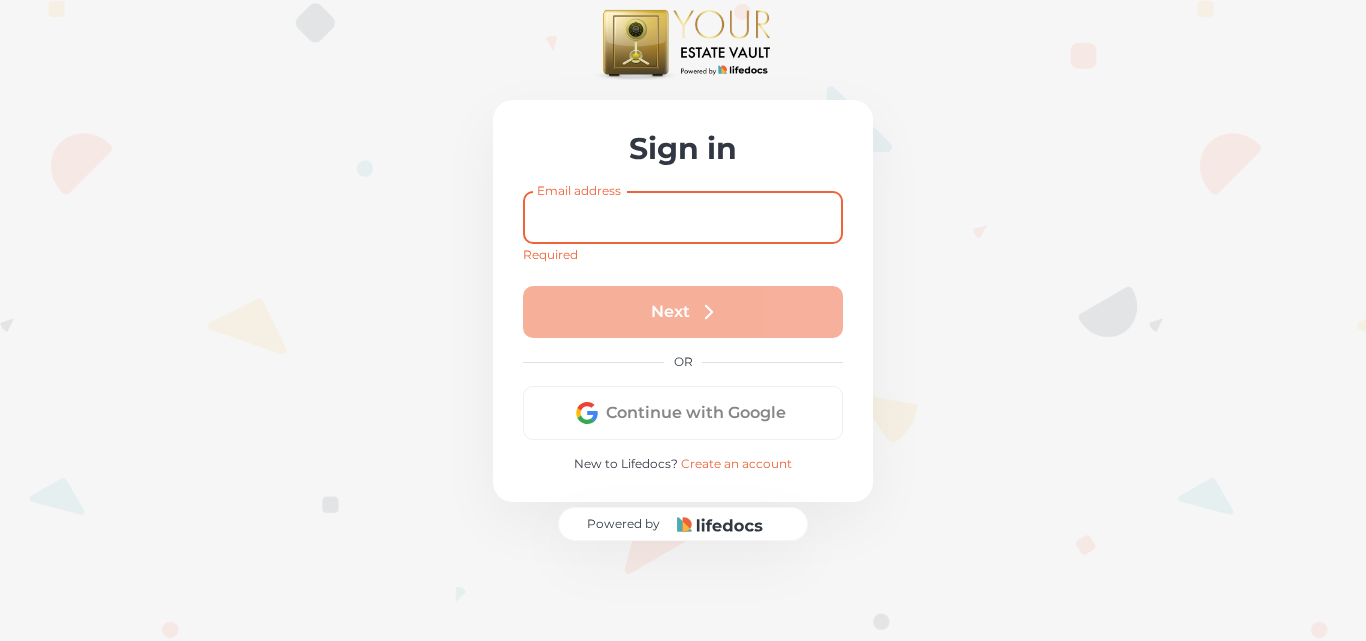 click on "Email address" at bounding box center [683, 217] 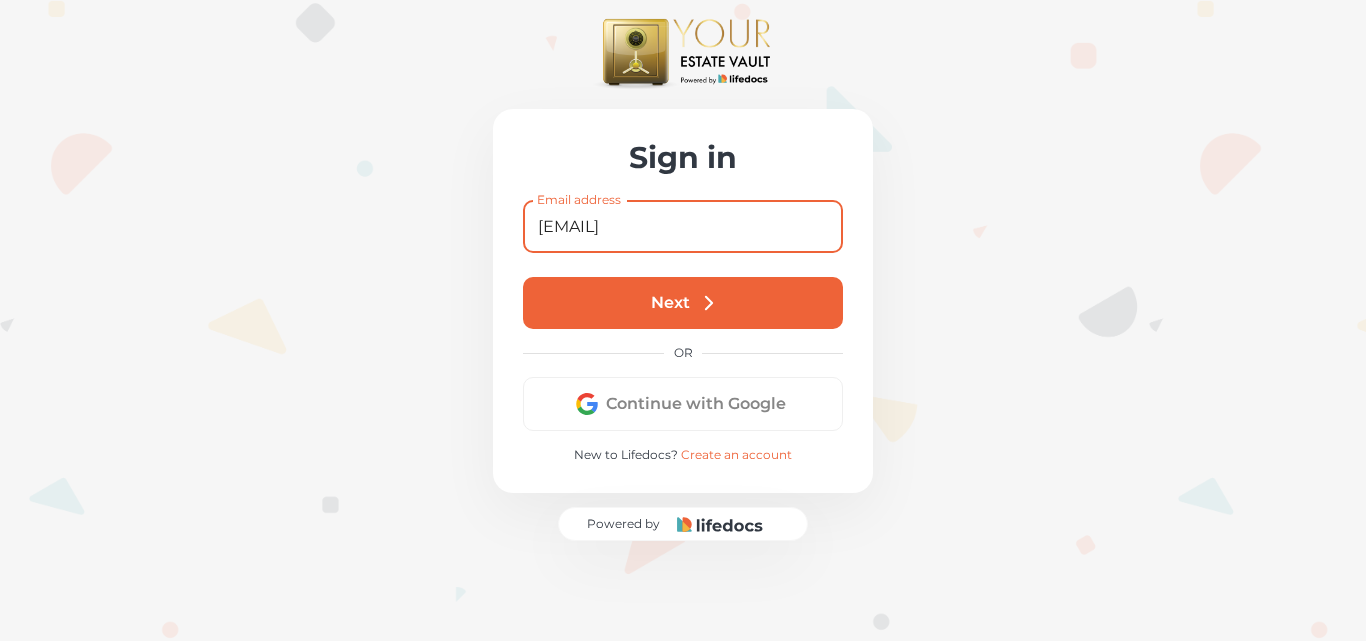 type on "[EMAIL]" 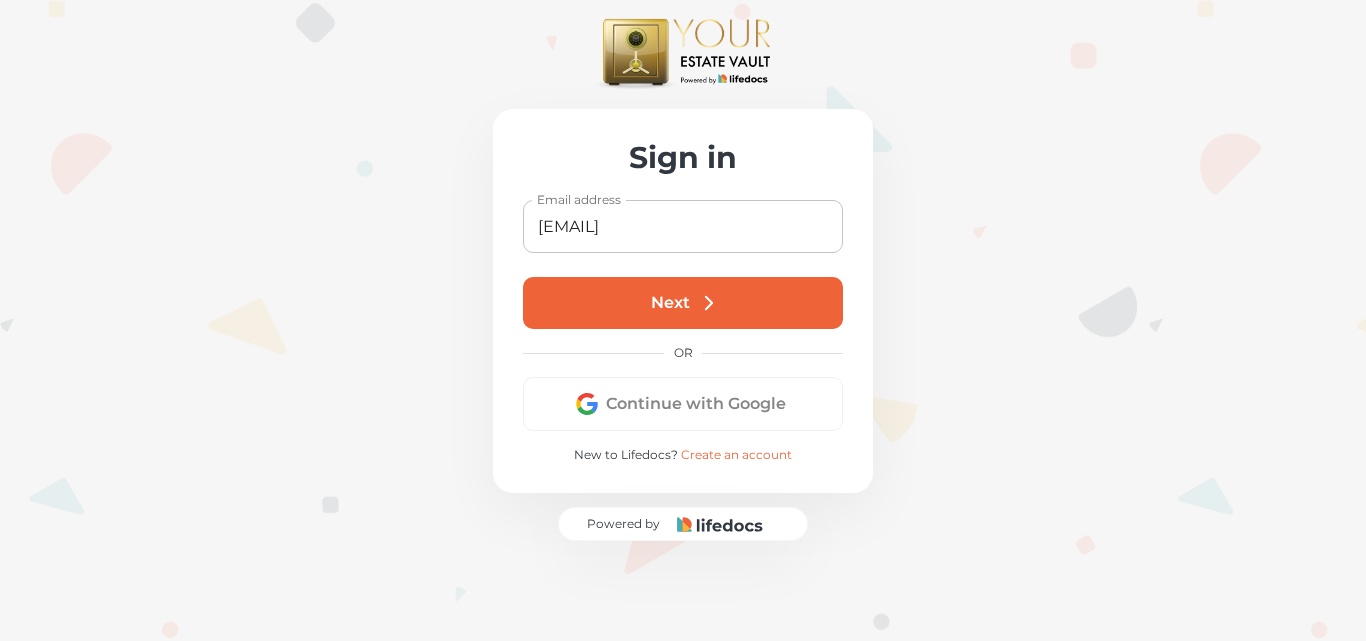 click on "Next" at bounding box center (683, 303) 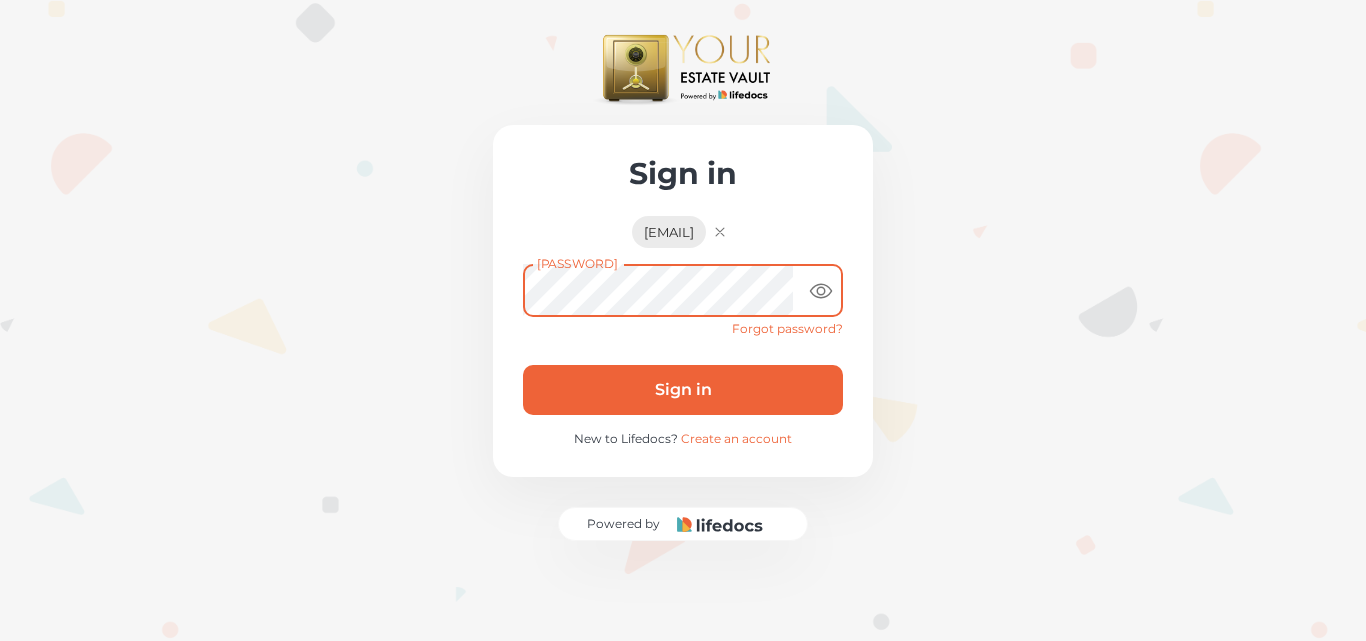 click on "Sign in" at bounding box center (683, 390) 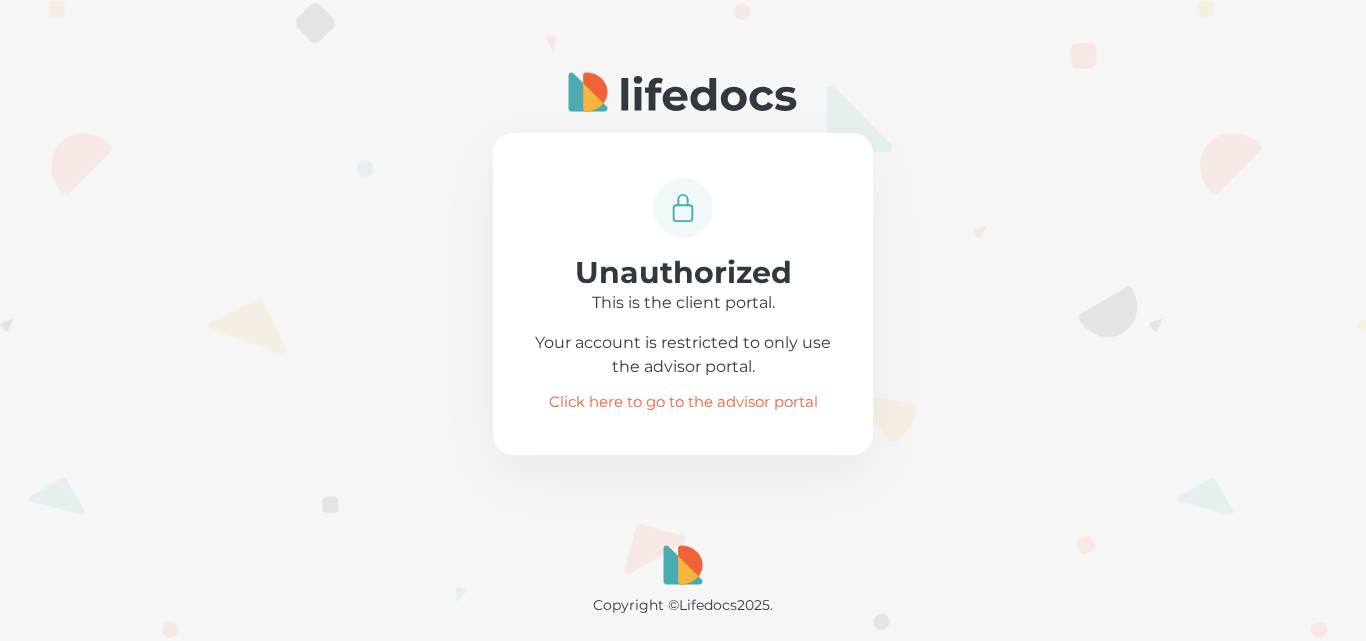 click on "Click here to go to the advisor portal" at bounding box center [683, 402] 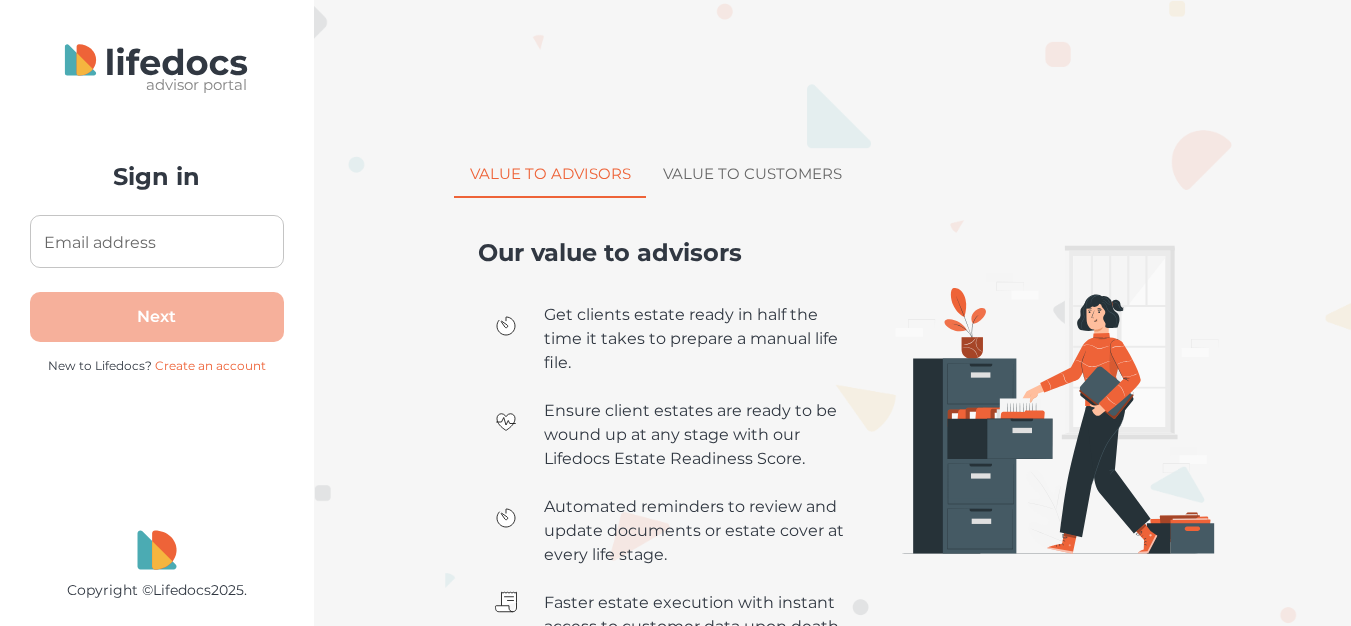 scroll, scrollTop: 0, scrollLeft: 0, axis: both 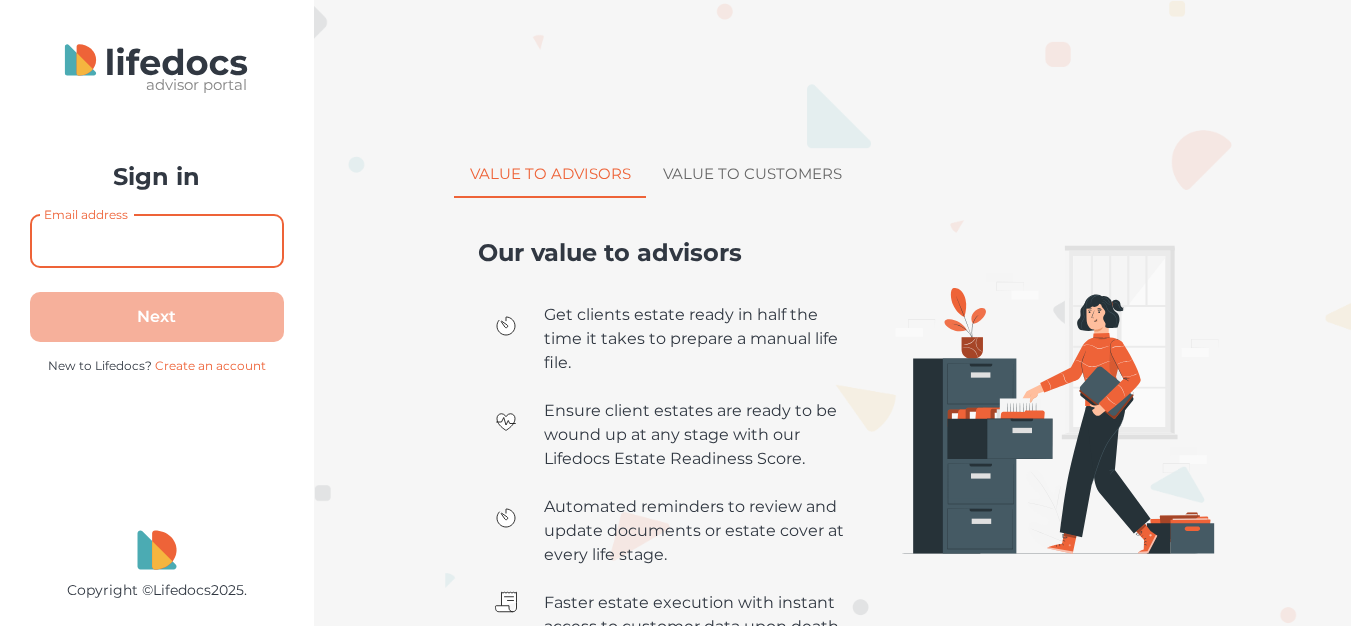 click on "Email address" at bounding box center (157, 241) 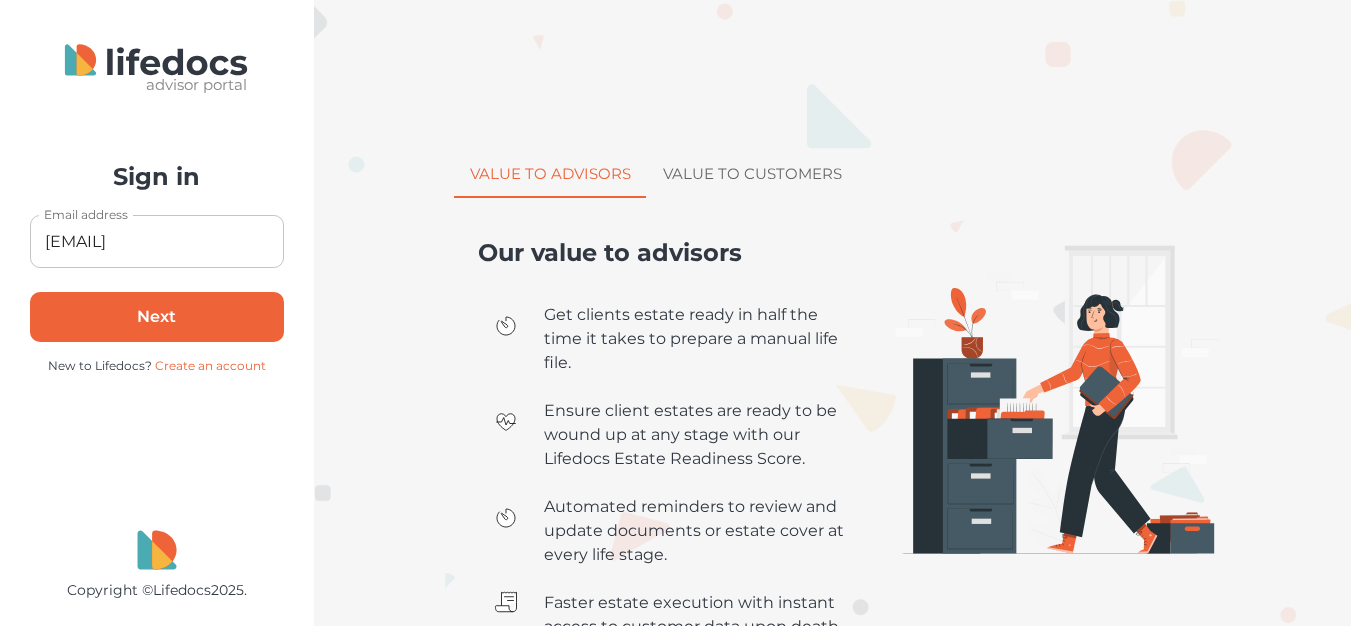 click on "Next" at bounding box center (157, 317) 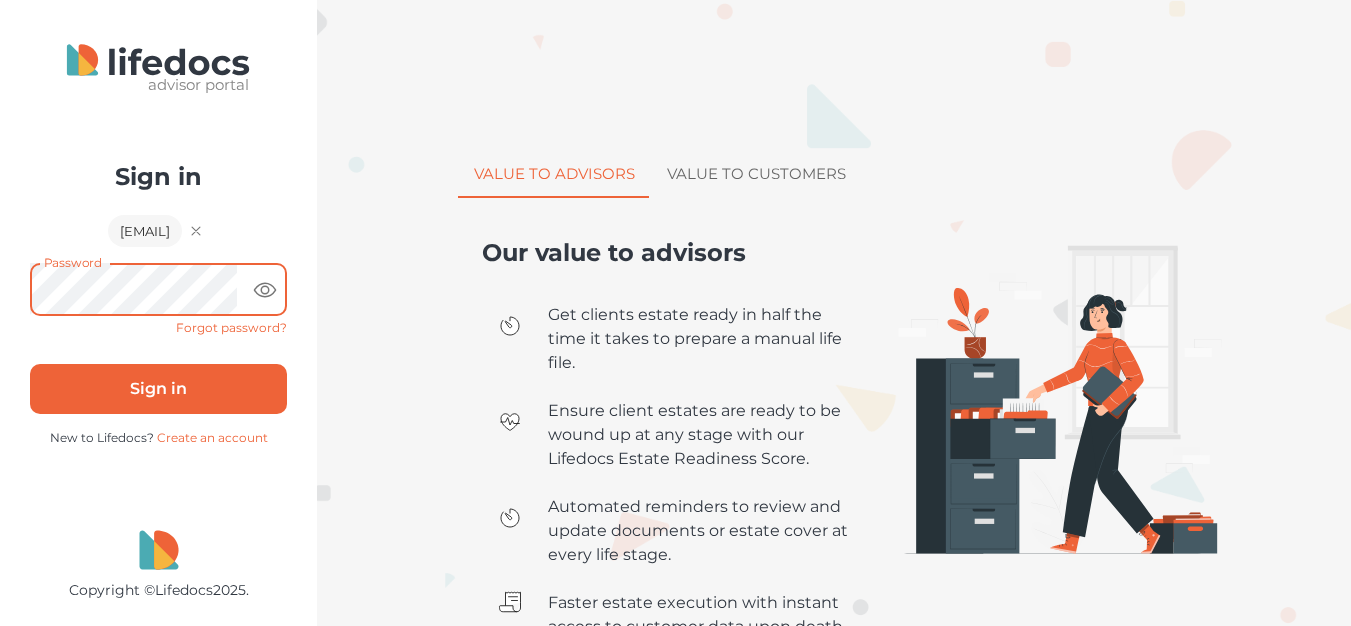click on "Sign in" at bounding box center (158, 389) 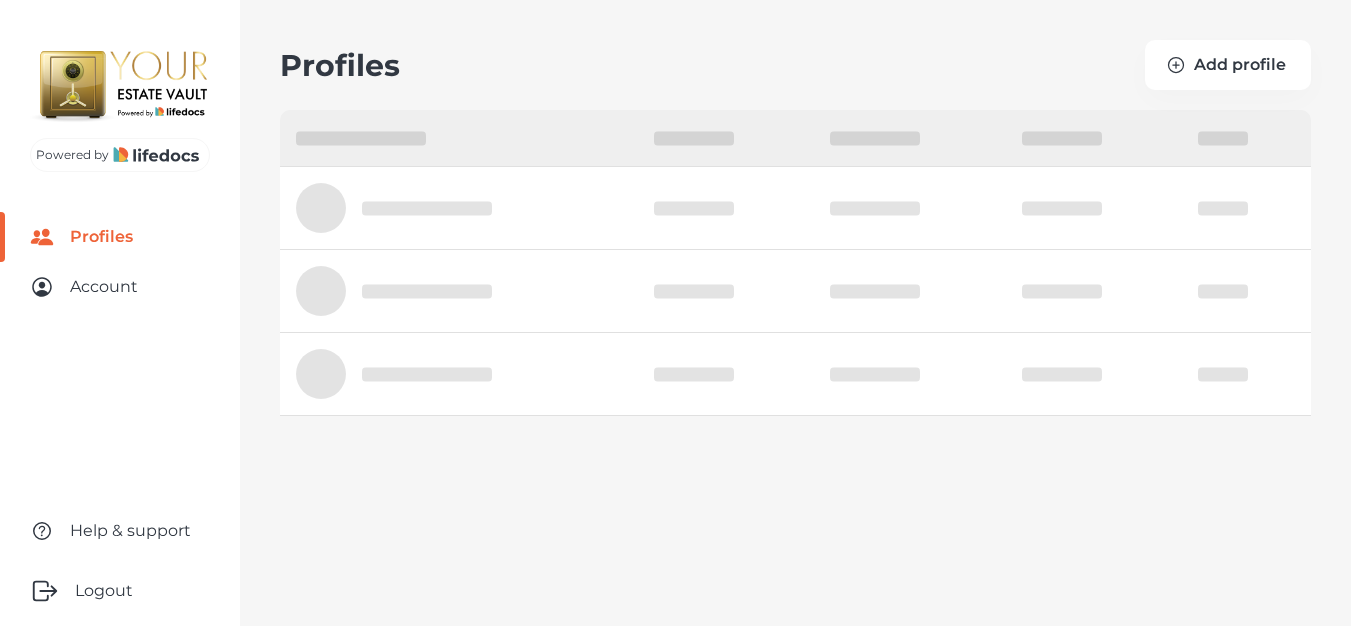 select on "10" 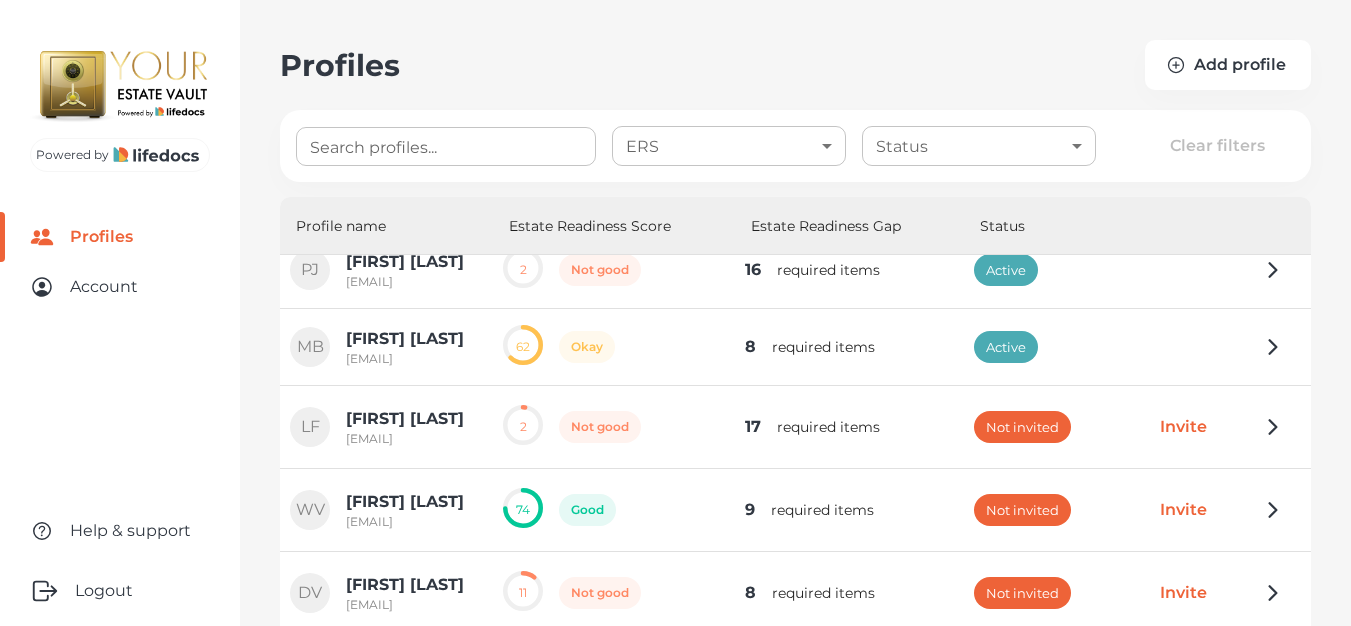scroll, scrollTop: 147, scrollLeft: 0, axis: vertical 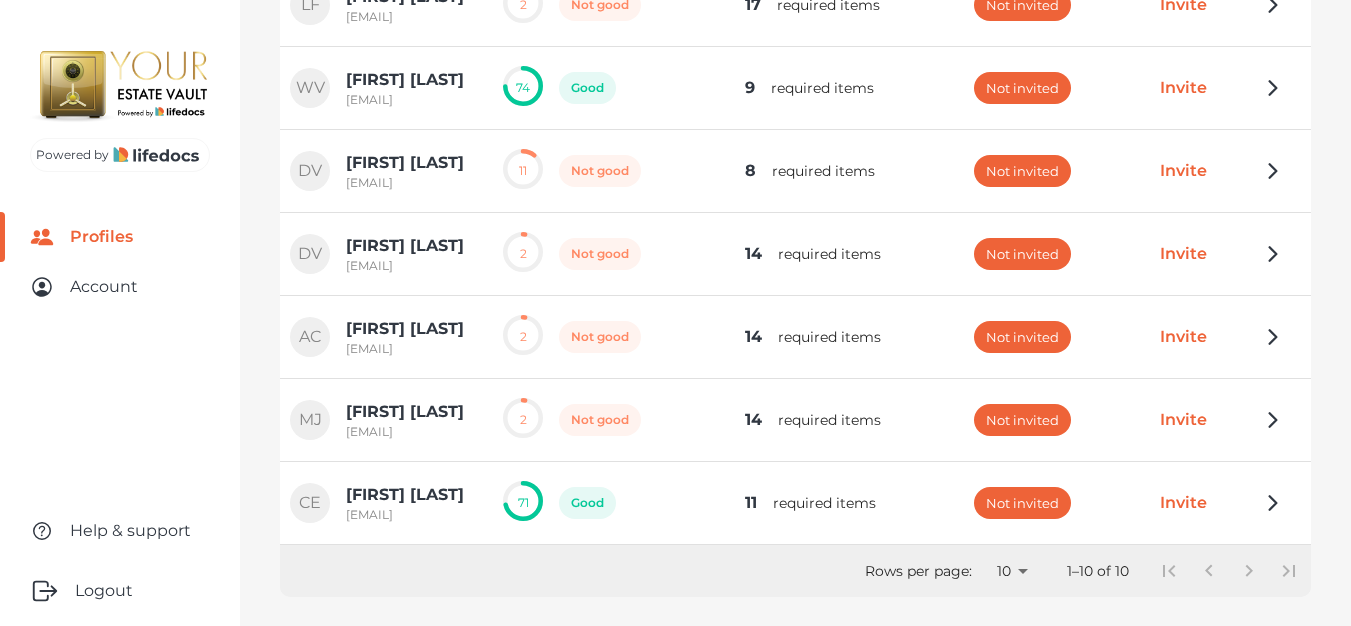 click on "[FIRST] [LAST]" at bounding box center [405, 495] 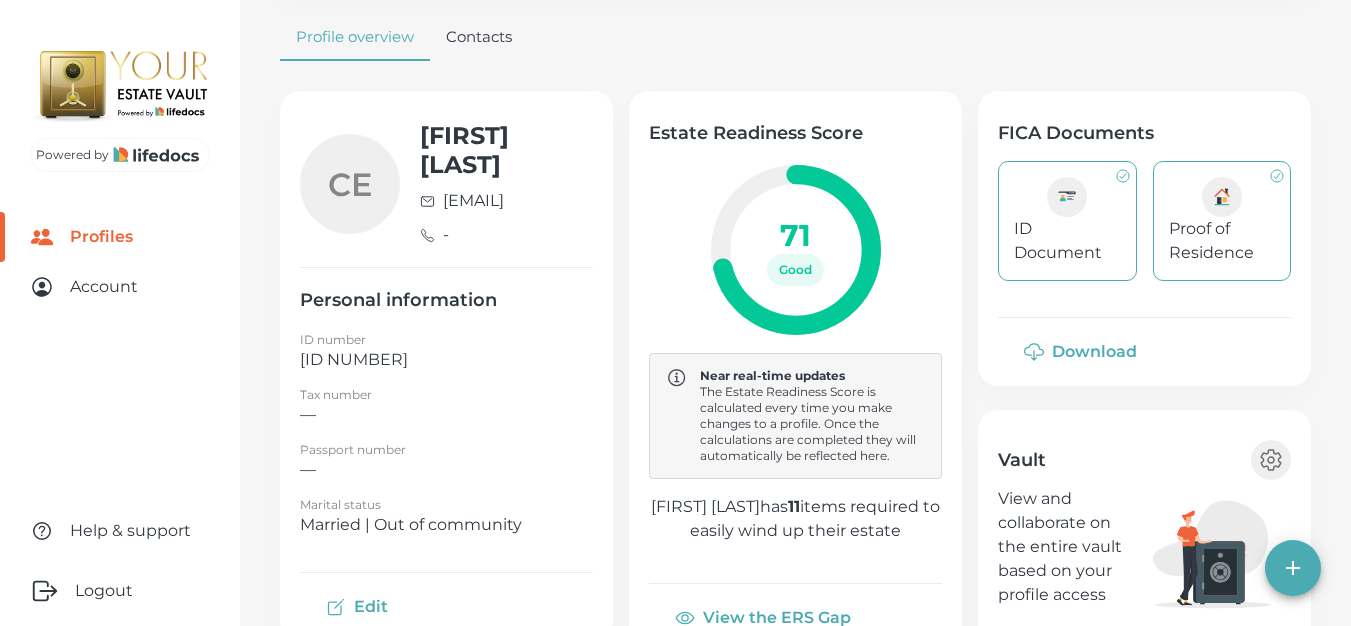 scroll, scrollTop: 363, scrollLeft: 0, axis: vertical 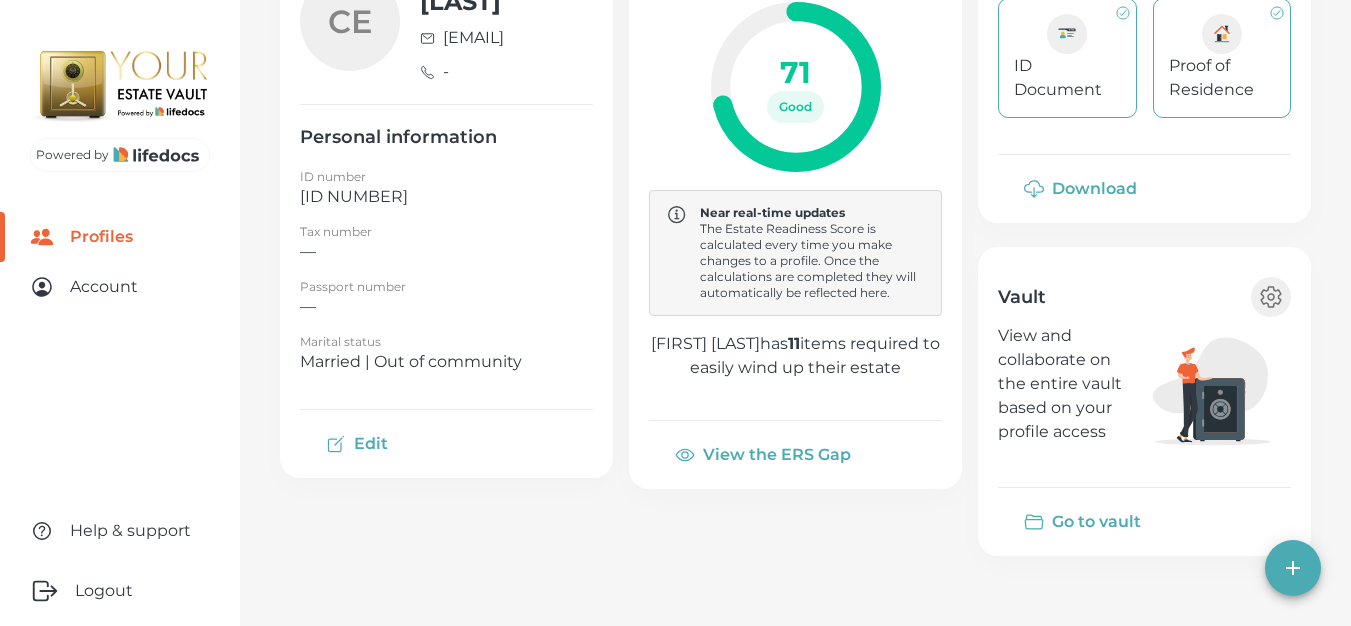 click on "Go to vault" at bounding box center [1084, 522] 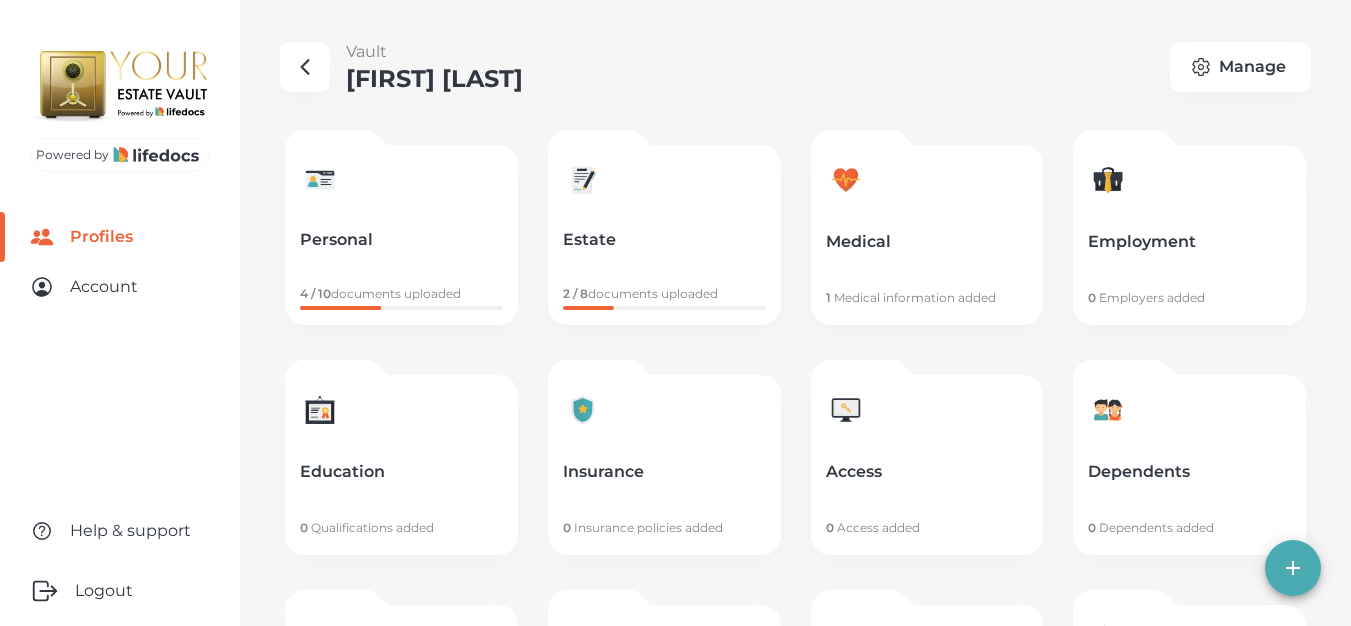 click at bounding box center (305, 67) 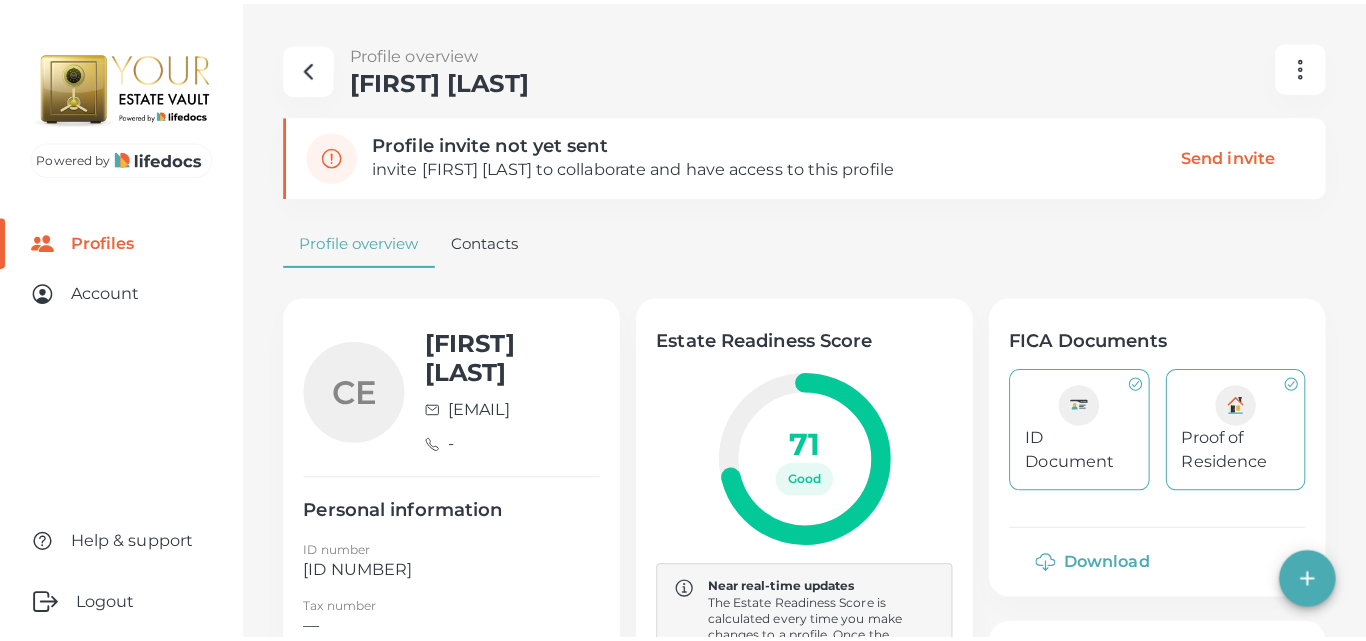 scroll, scrollTop: 300, scrollLeft: 0, axis: vertical 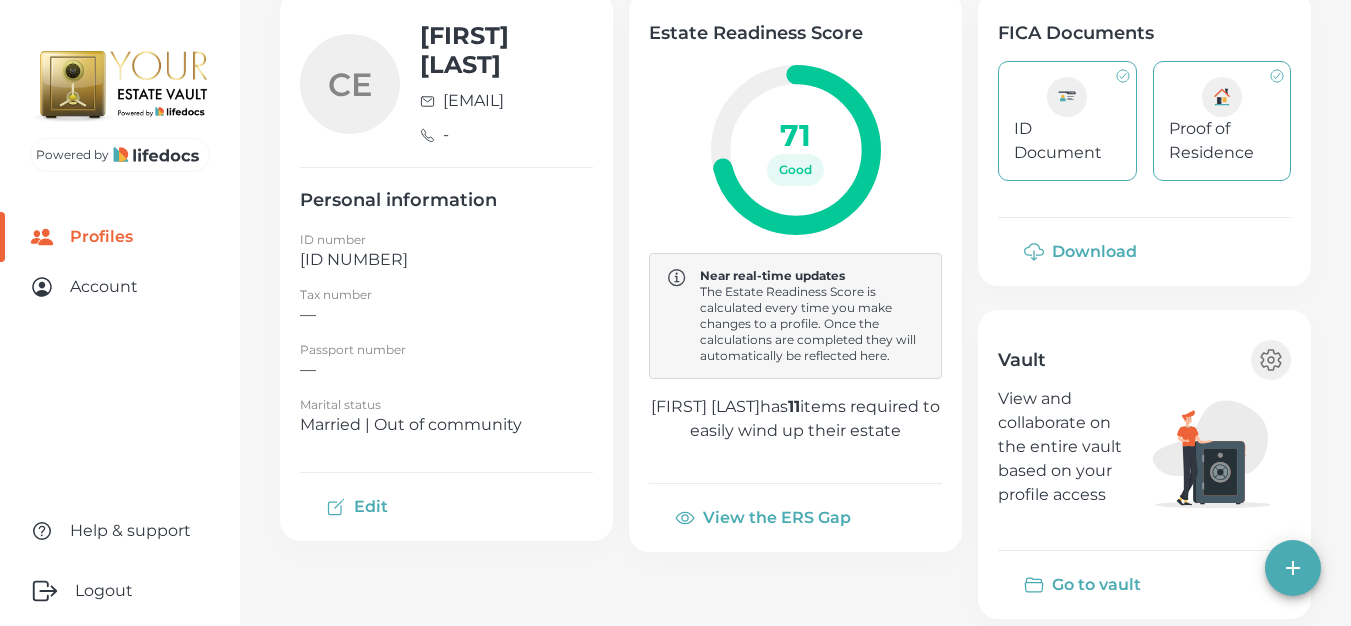 click on "The Estate Readiness Score is calculated every time you make changes to a profile. Once the calculations are completed they will automatically be reflected here." at bounding box center (812, 324) 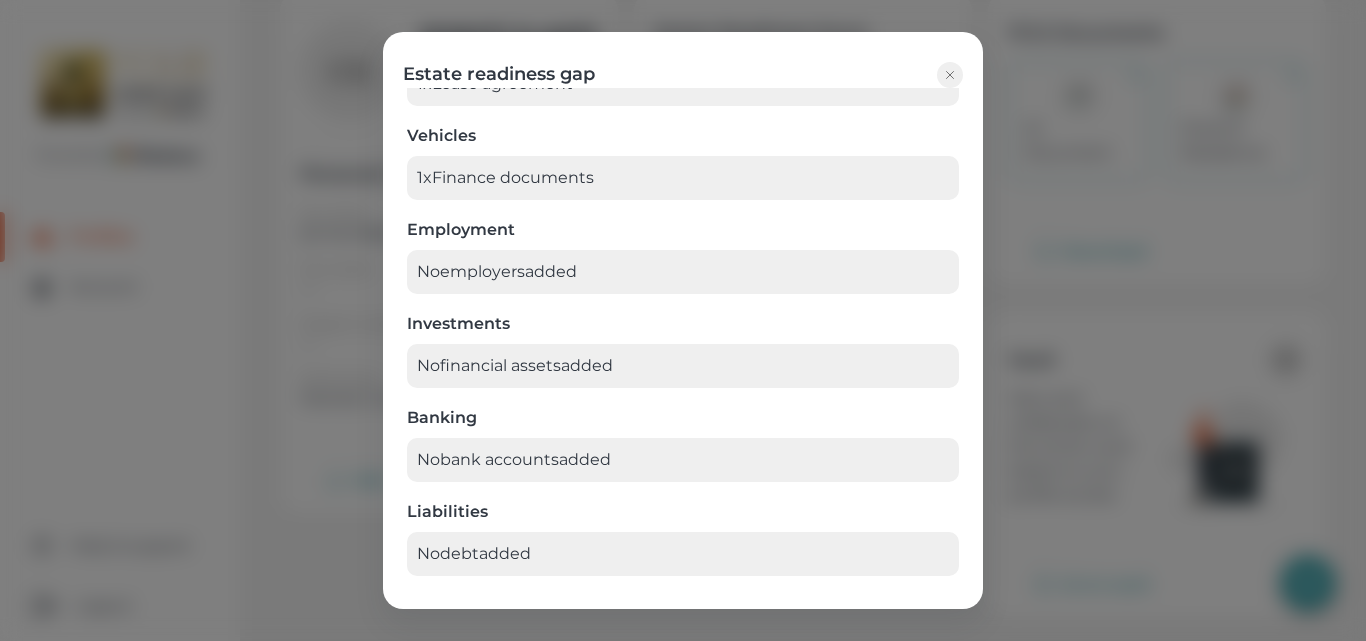 scroll, scrollTop: 439, scrollLeft: 0, axis: vertical 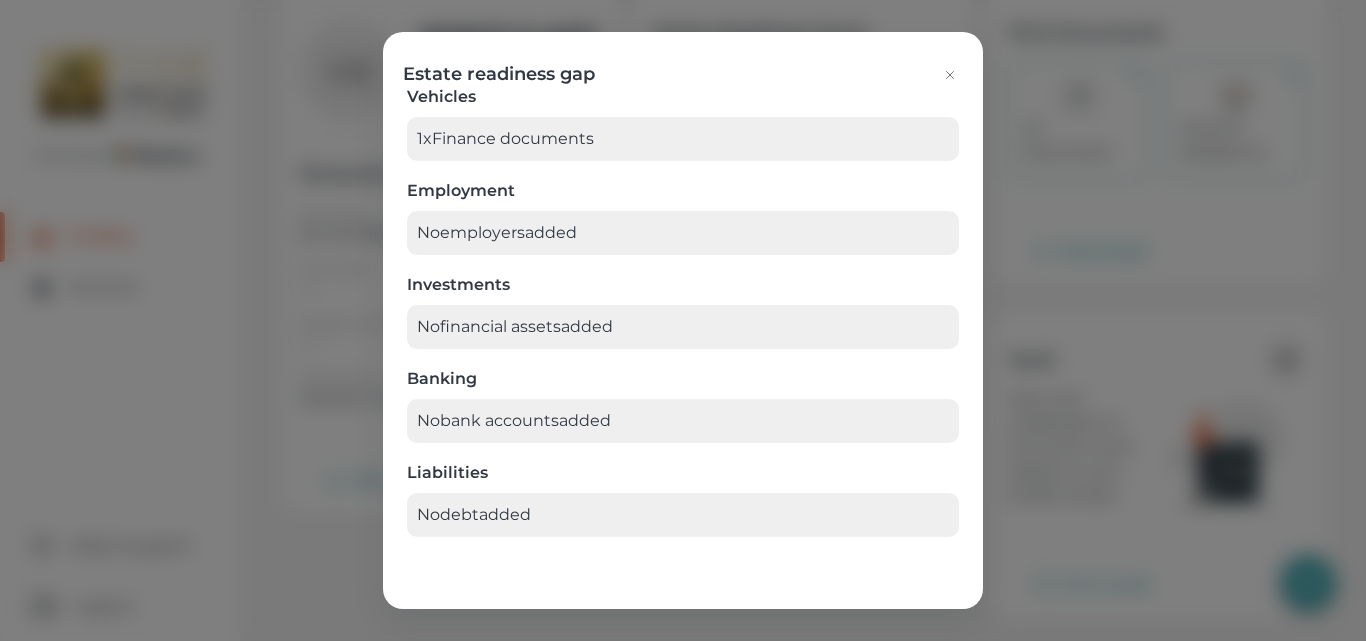 click at bounding box center [950, 75] 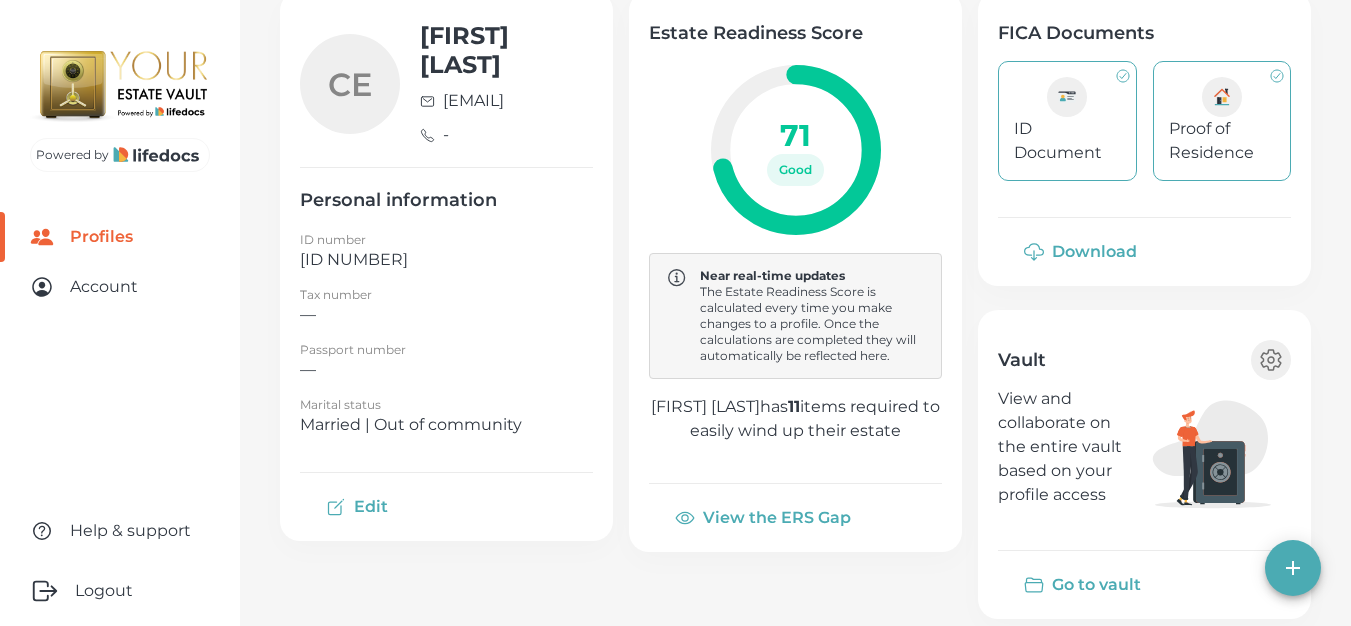 click on "View the ERS Gap" at bounding box center [765, 518] 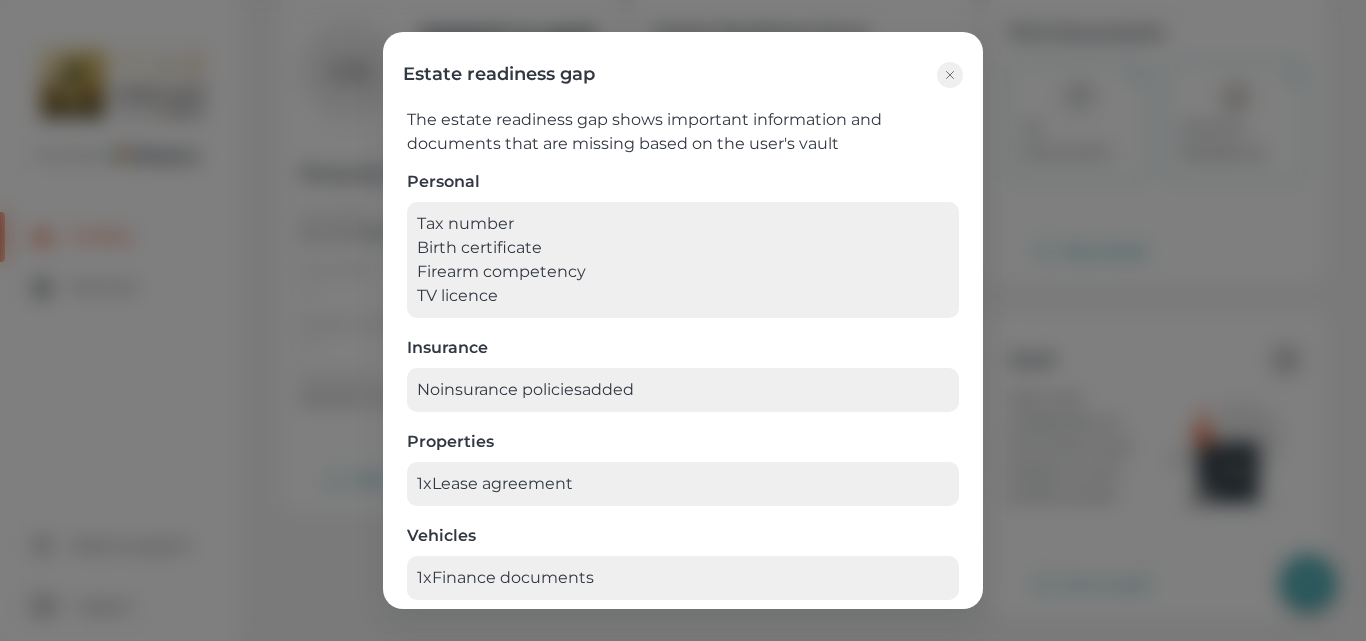 scroll, scrollTop: 0, scrollLeft: 0, axis: both 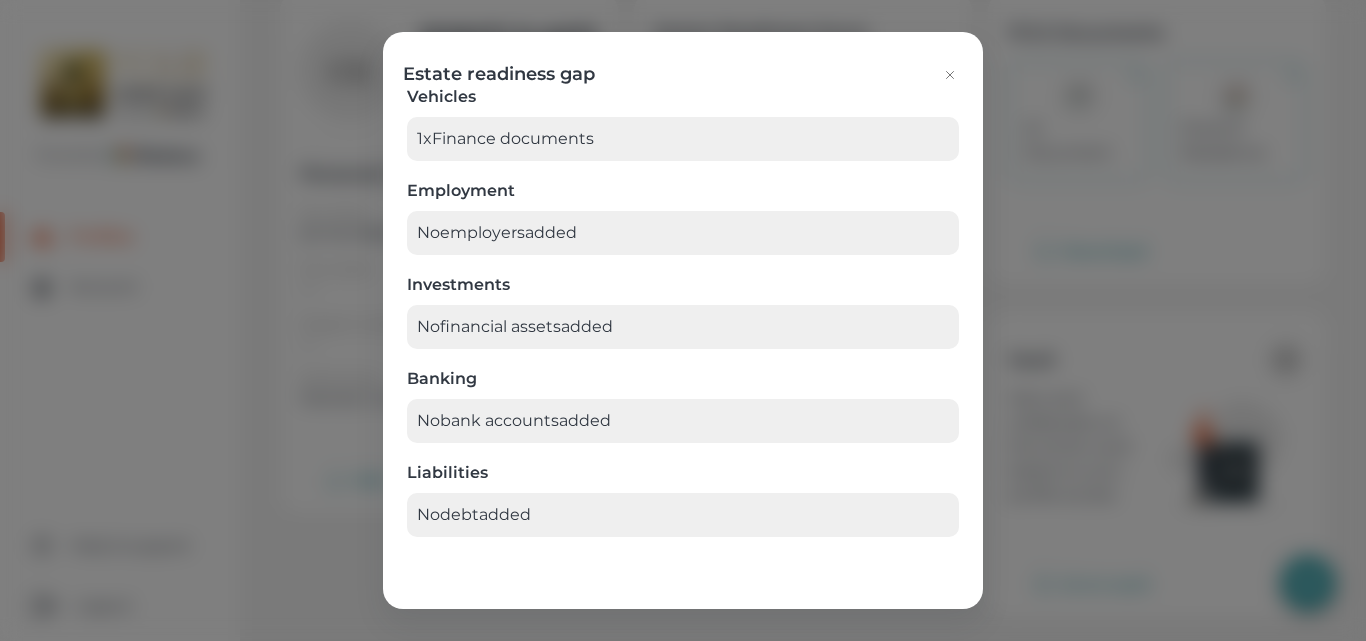 click at bounding box center [950, 75] 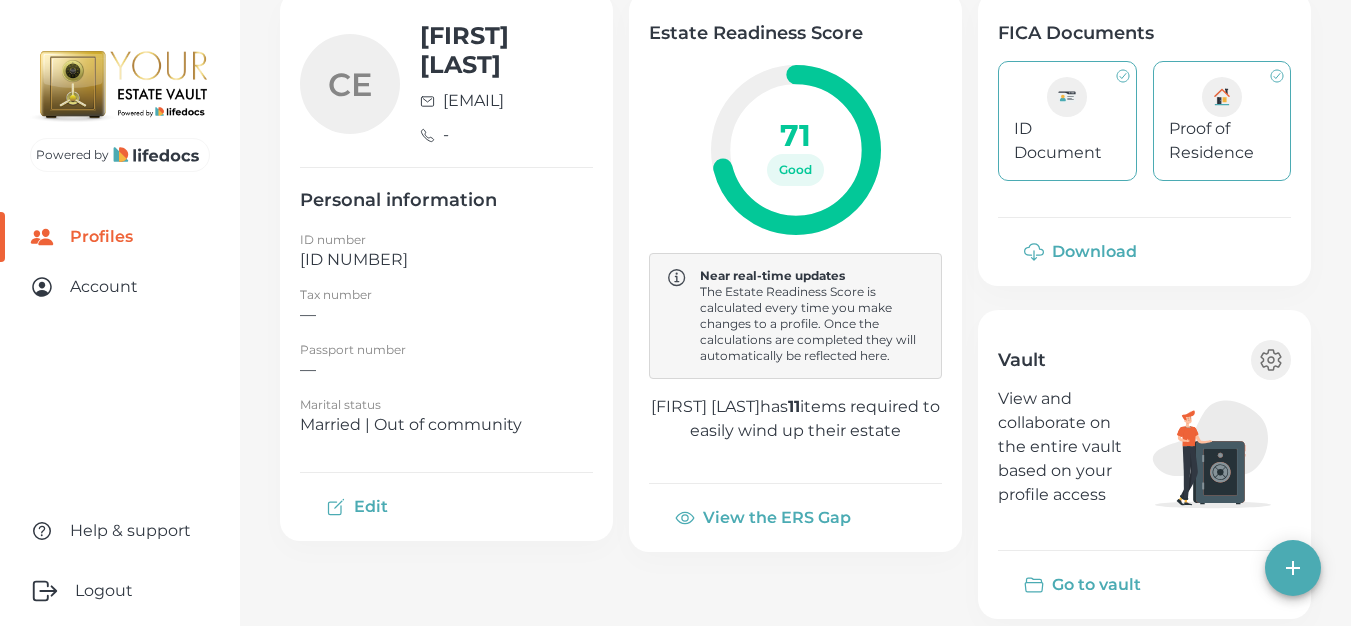 scroll, scrollTop: 0, scrollLeft: 0, axis: both 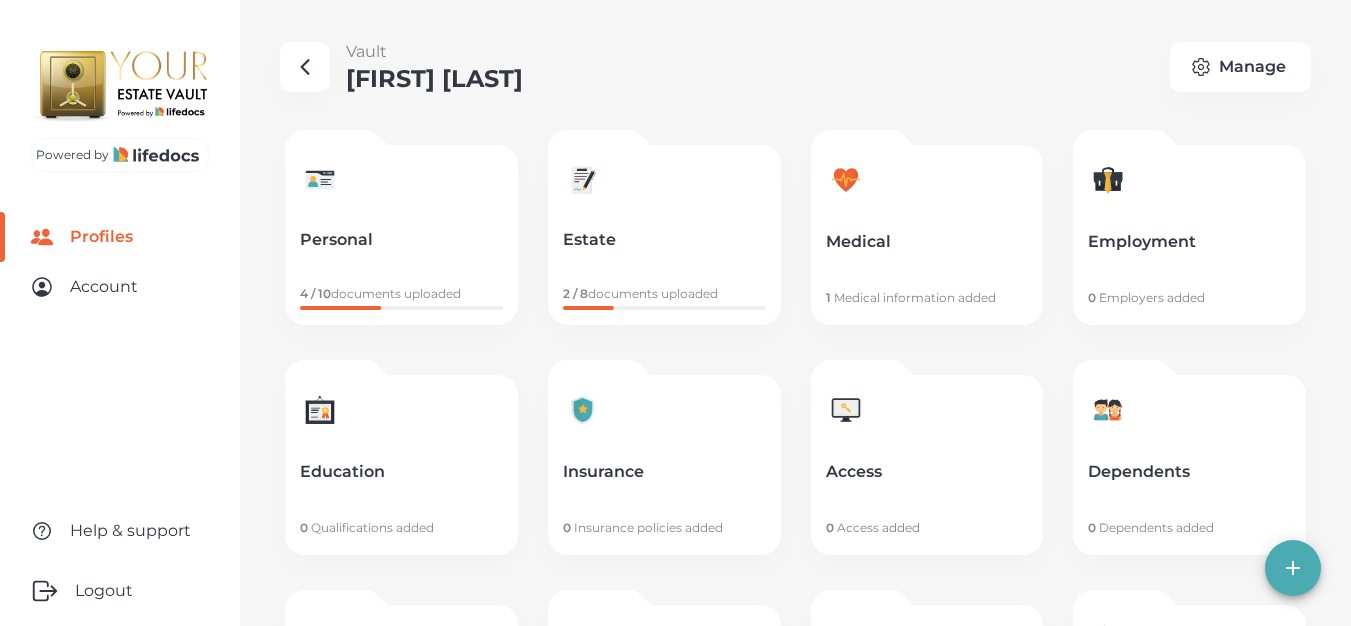 click 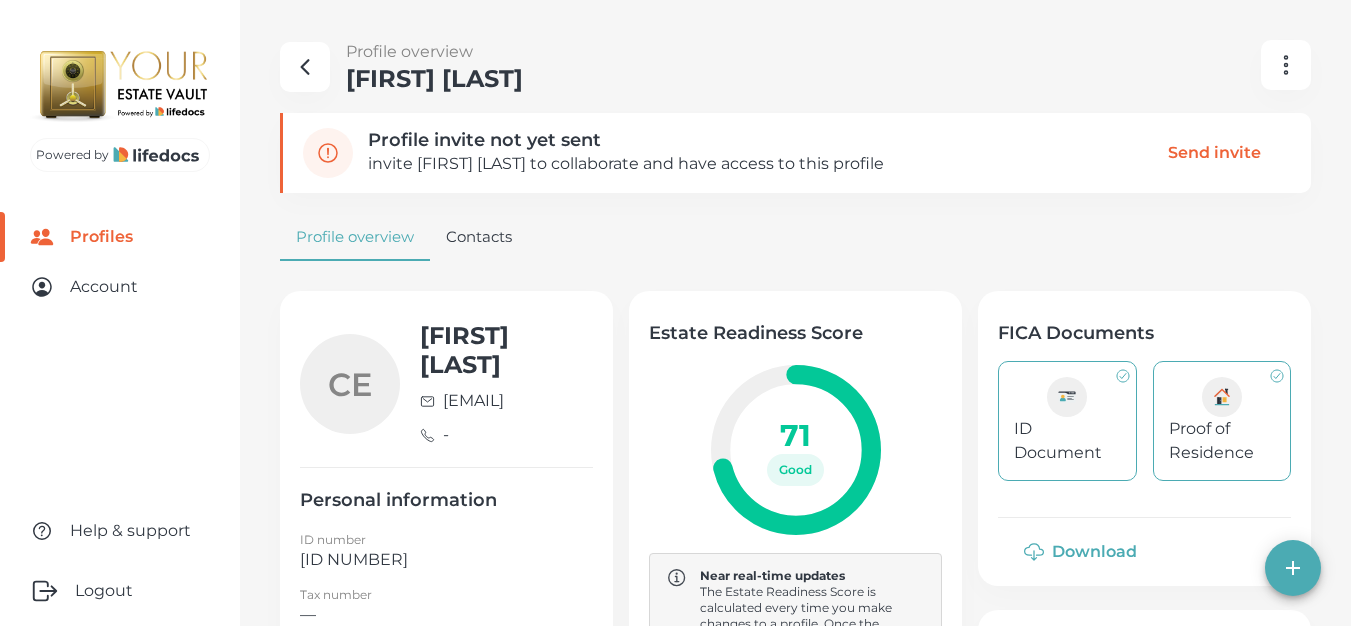 click 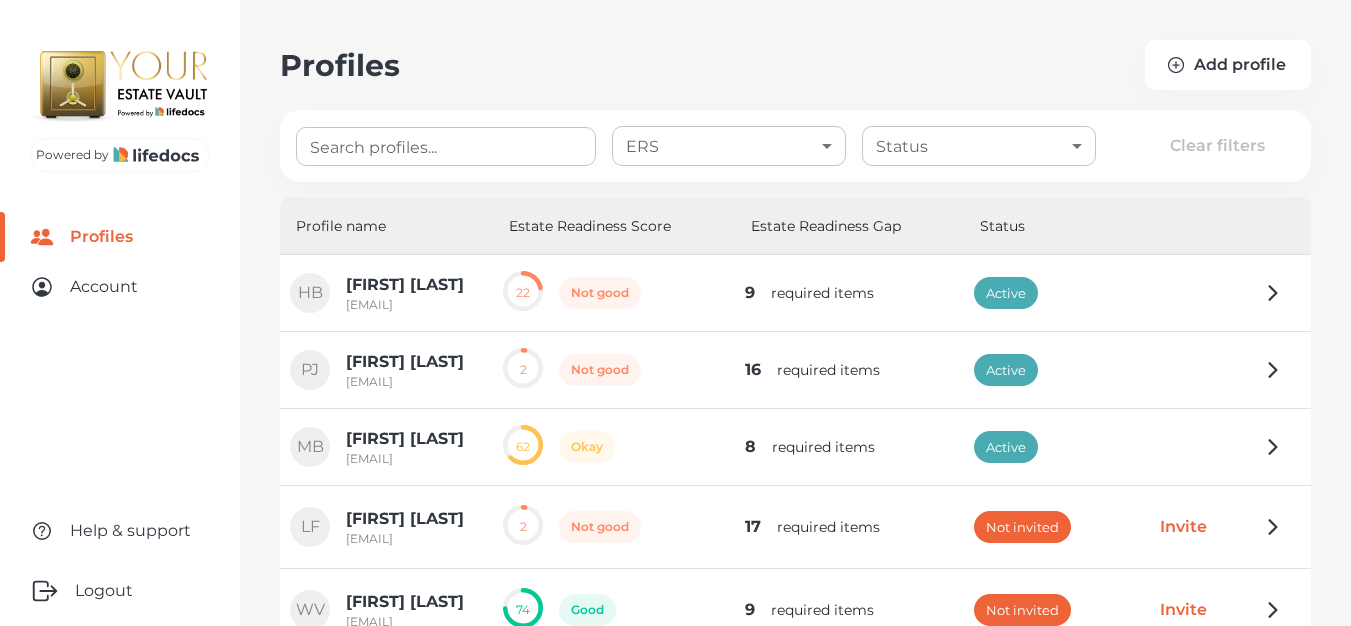 scroll, scrollTop: 147, scrollLeft: 0, axis: vertical 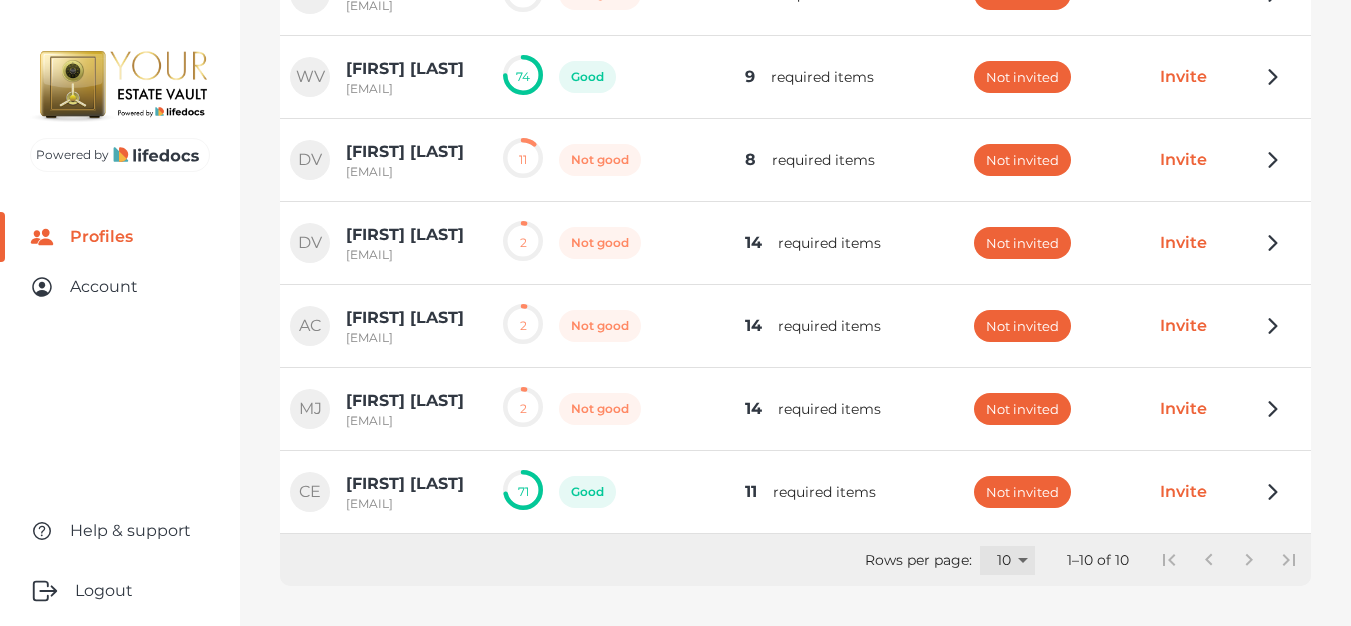 click on "3 10 25 50 100" at bounding box center [1007, 560] 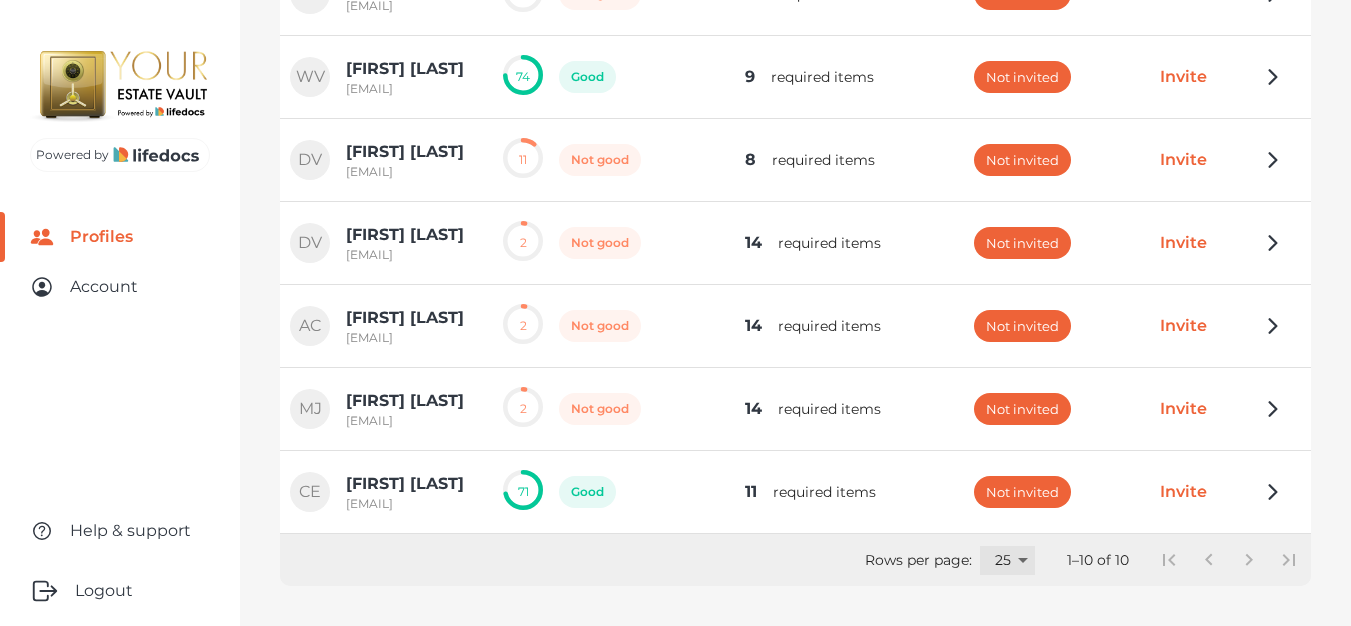 click on "3 10 25 50 100" at bounding box center [1007, 560] 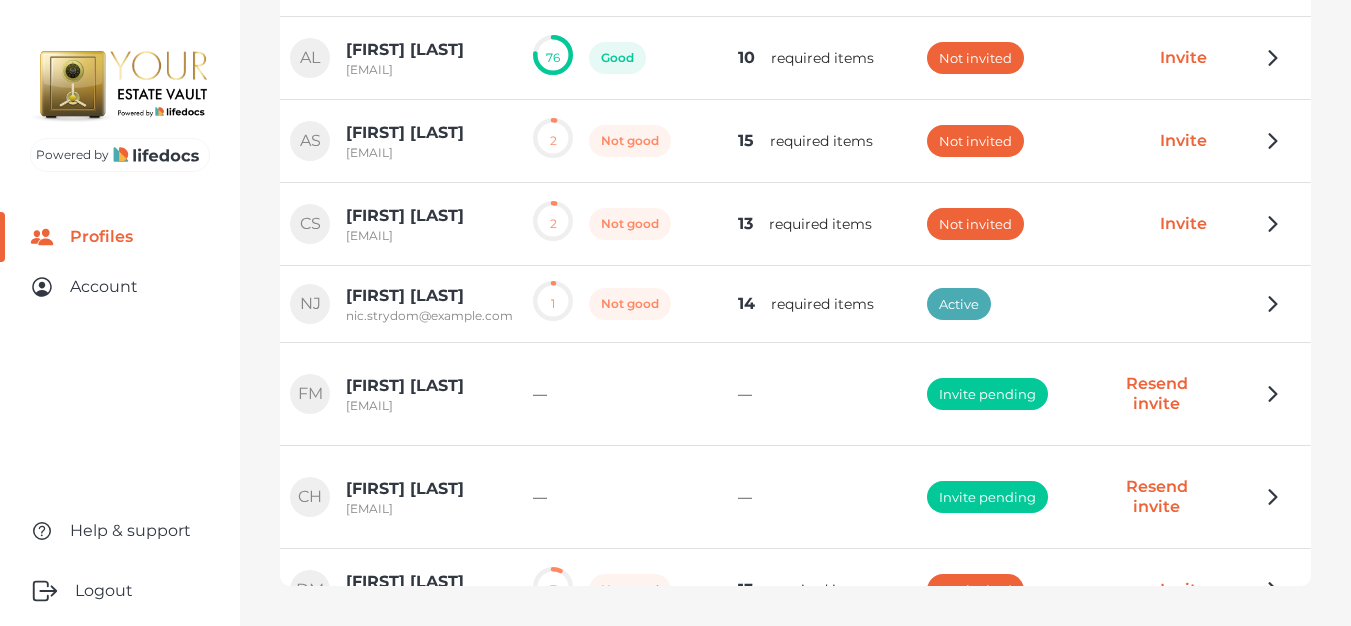 scroll, scrollTop: 562, scrollLeft: 0, axis: vertical 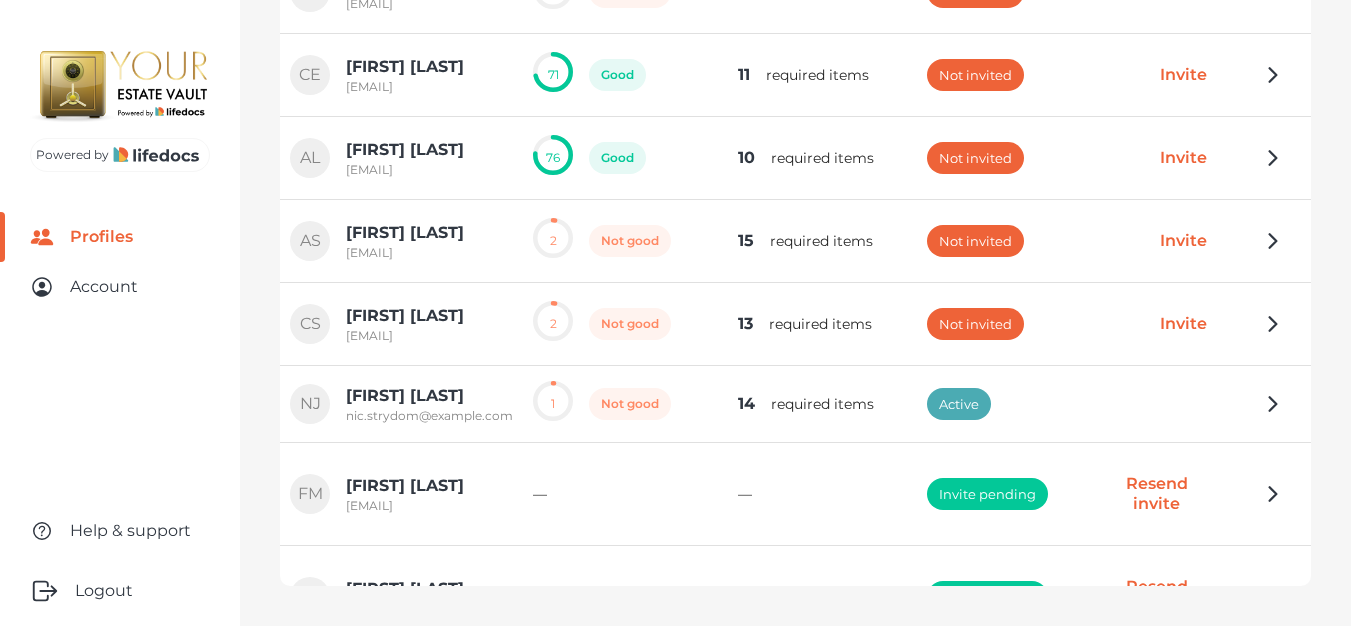 click on "[FIRST] [LAST]" at bounding box center (405, 150) 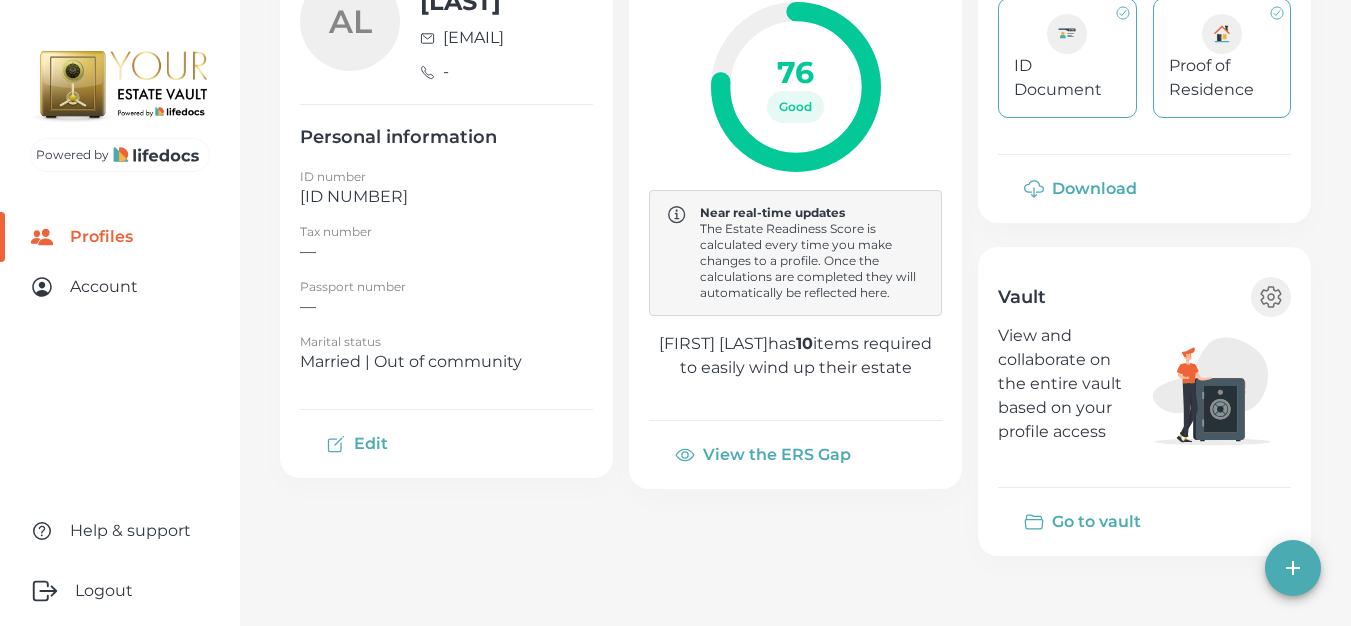 click on "View the ERS Gap" at bounding box center [765, 455] 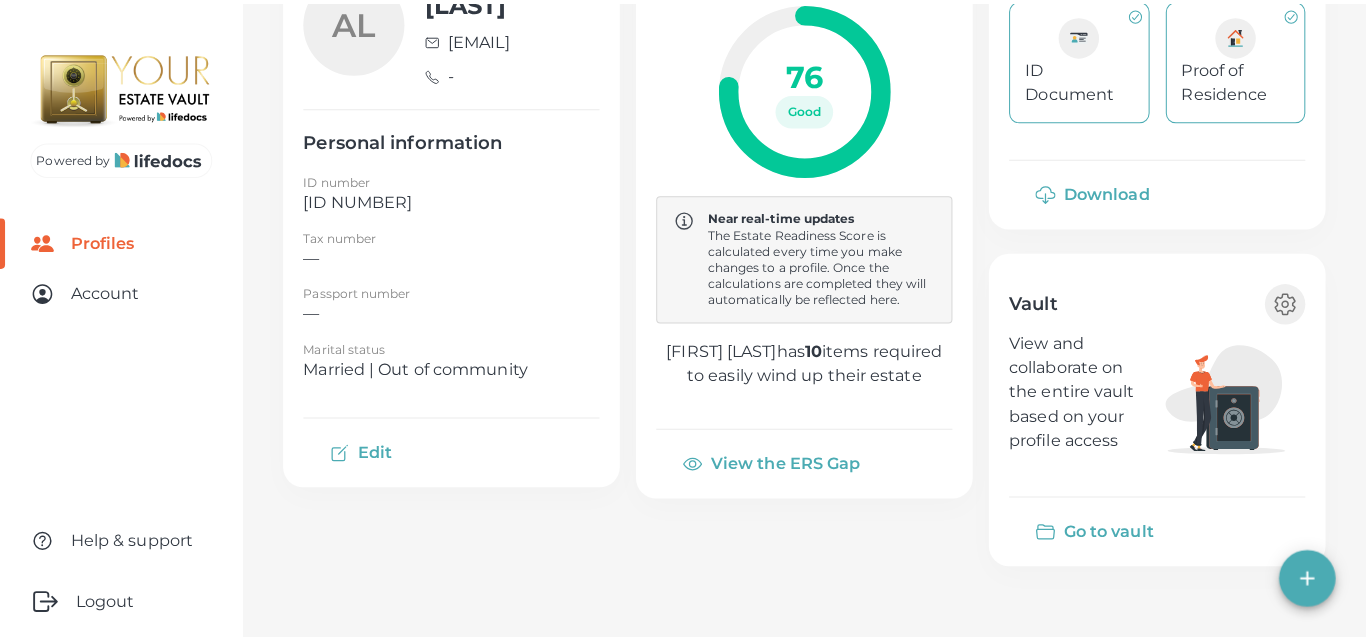 scroll, scrollTop: 348, scrollLeft: 0, axis: vertical 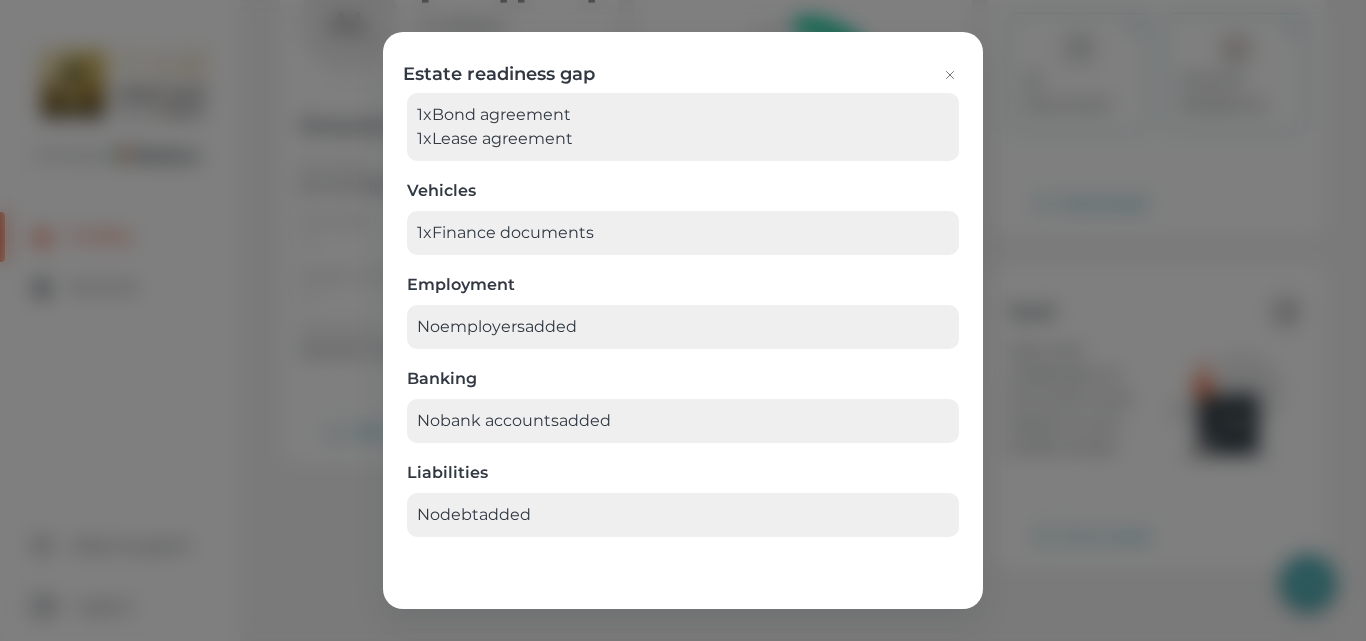 click at bounding box center [950, 75] 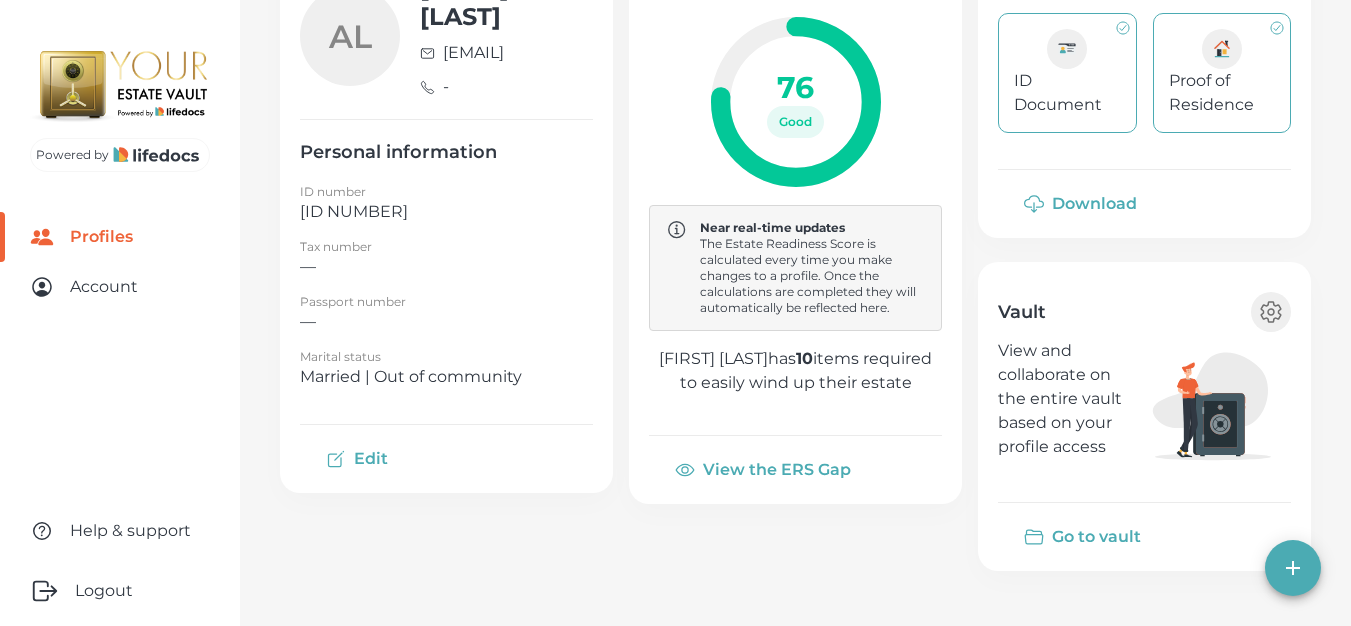 scroll, scrollTop: 0, scrollLeft: 0, axis: both 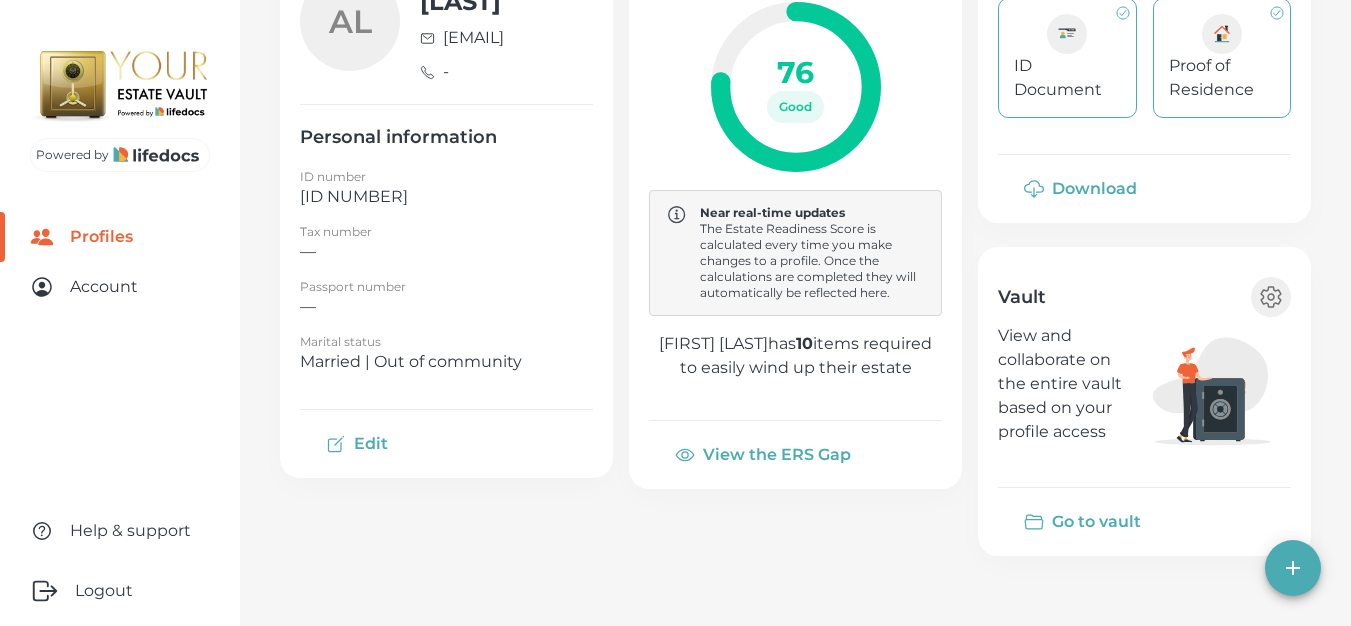 click on "View the ERS Gap" at bounding box center (765, 455) 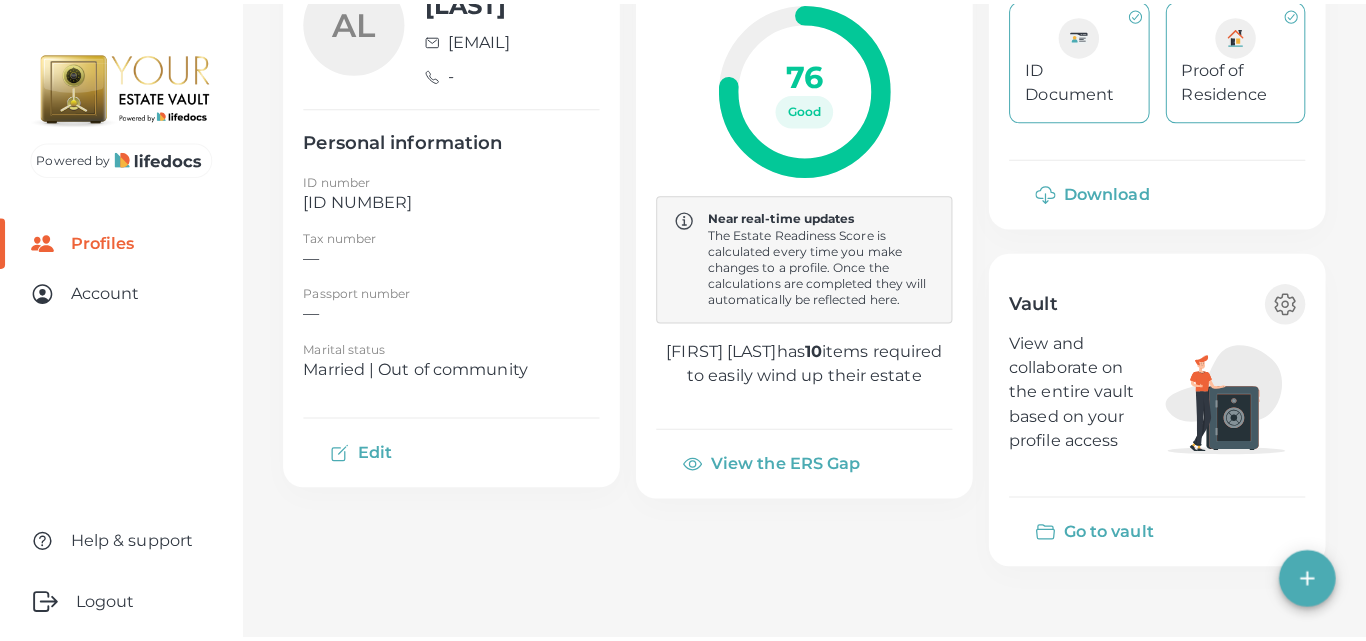 scroll, scrollTop: 348, scrollLeft: 0, axis: vertical 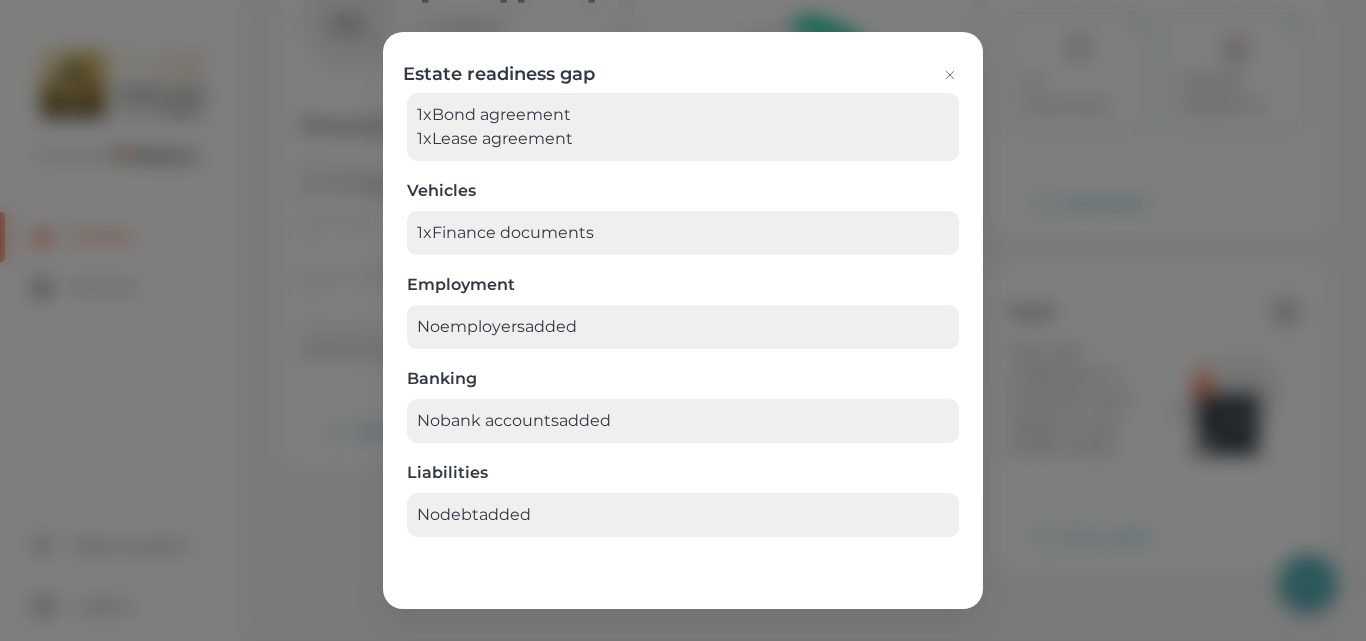 click 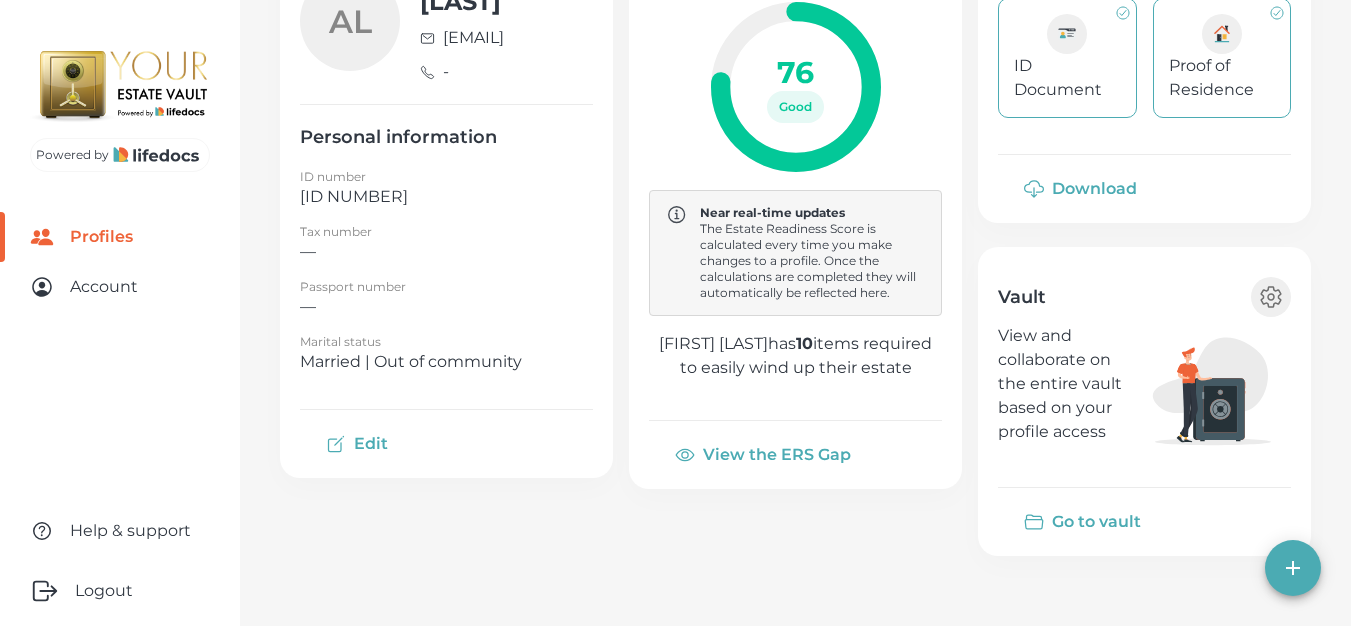 scroll, scrollTop: 0, scrollLeft: 0, axis: both 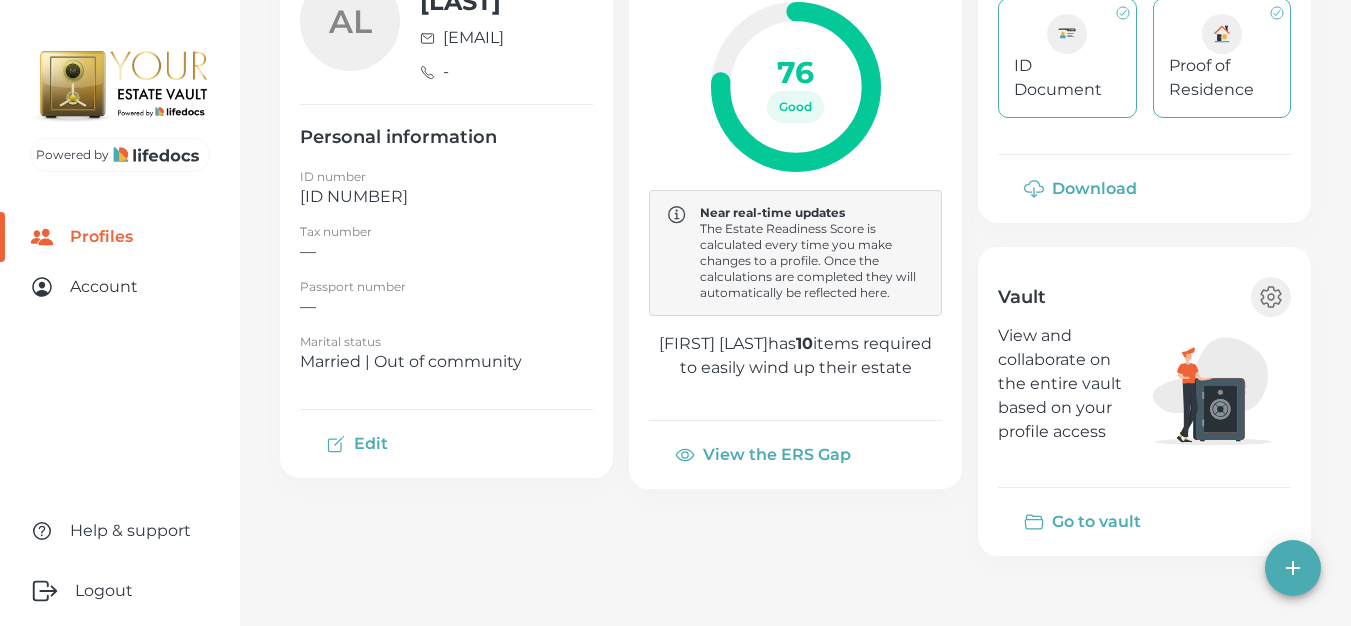 click on "View the ERS Gap" at bounding box center [765, 455] 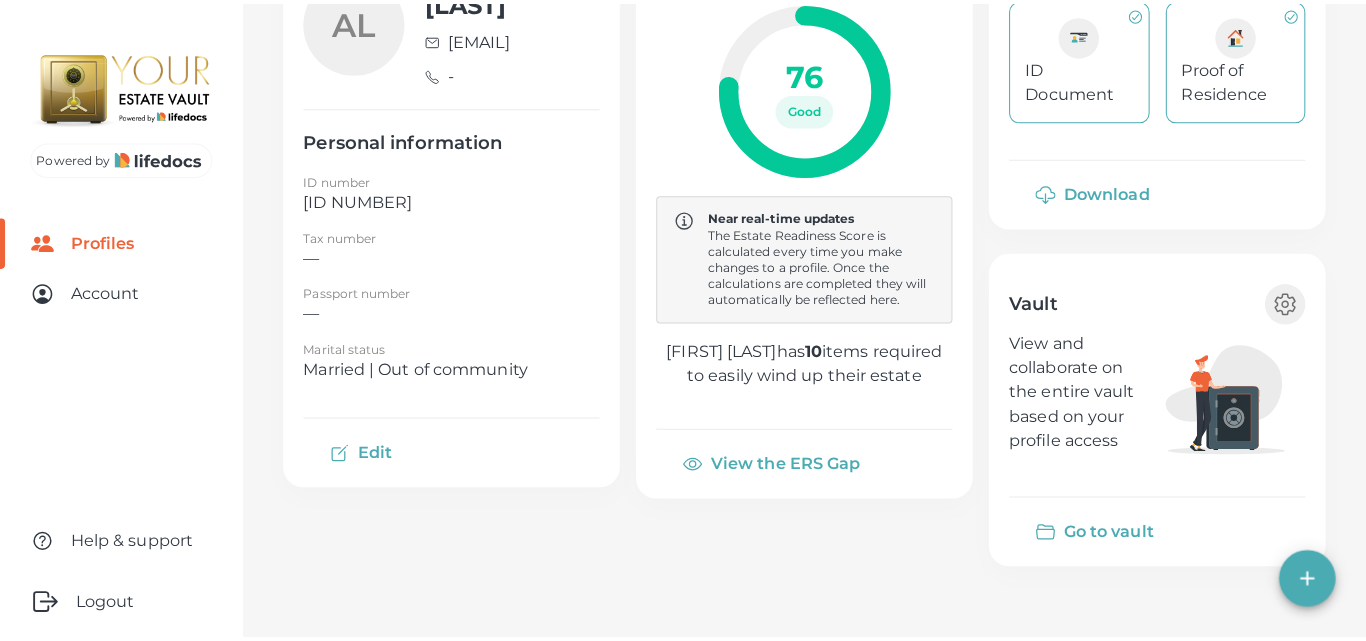 scroll, scrollTop: 348, scrollLeft: 0, axis: vertical 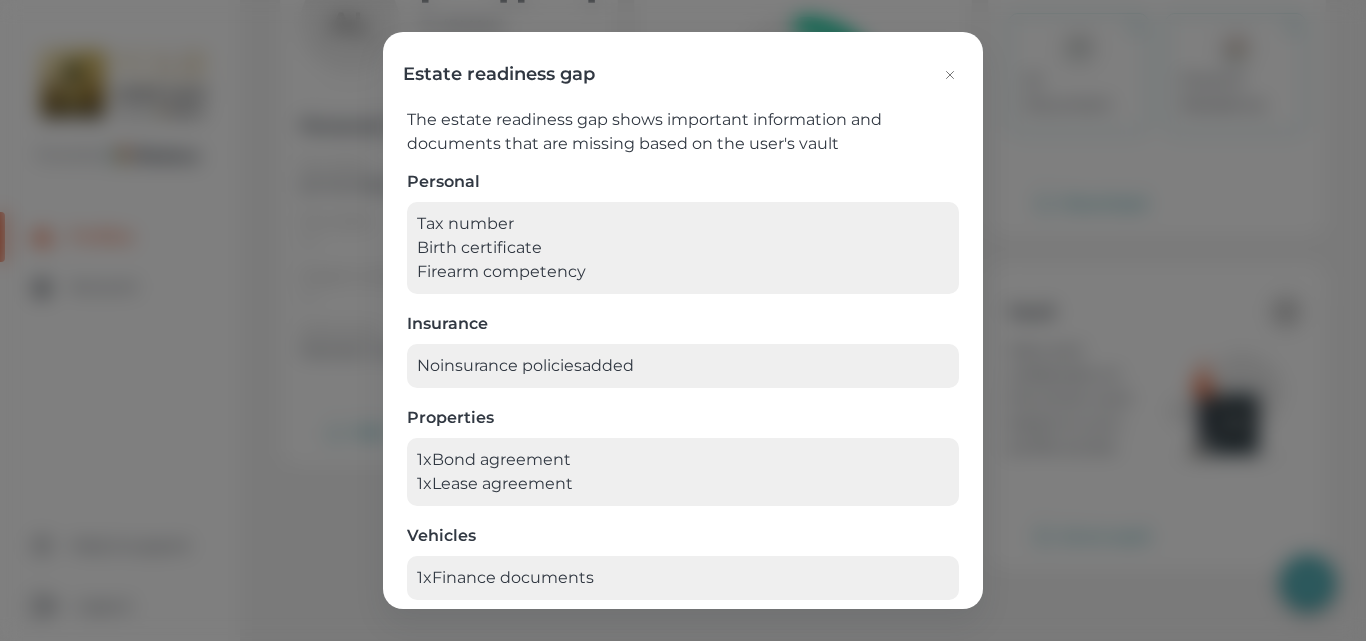 click 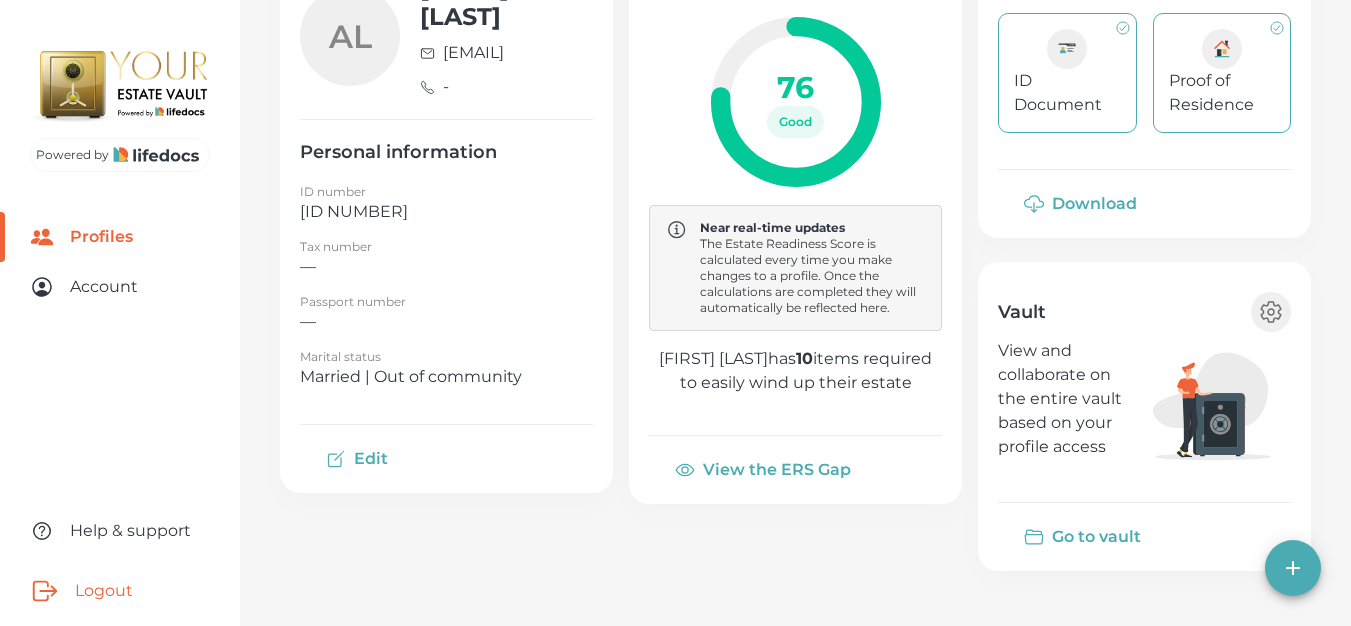 click on "Logout" at bounding box center [120, 591] 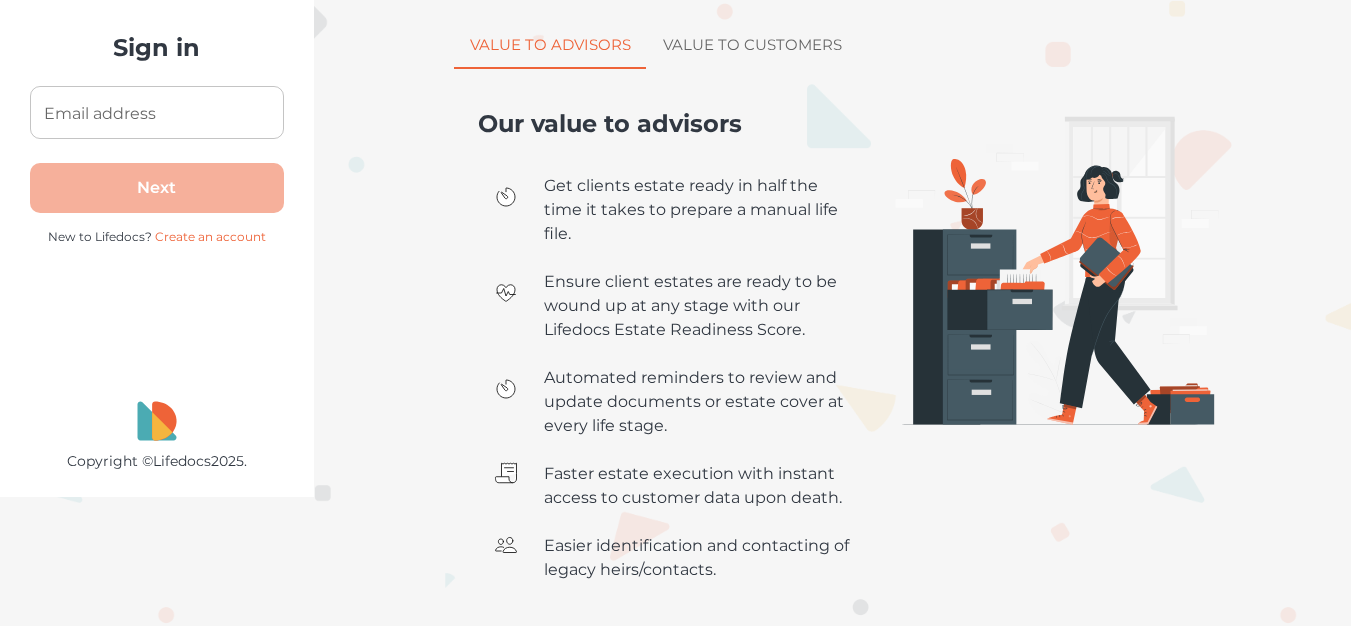 scroll, scrollTop: 0, scrollLeft: 0, axis: both 